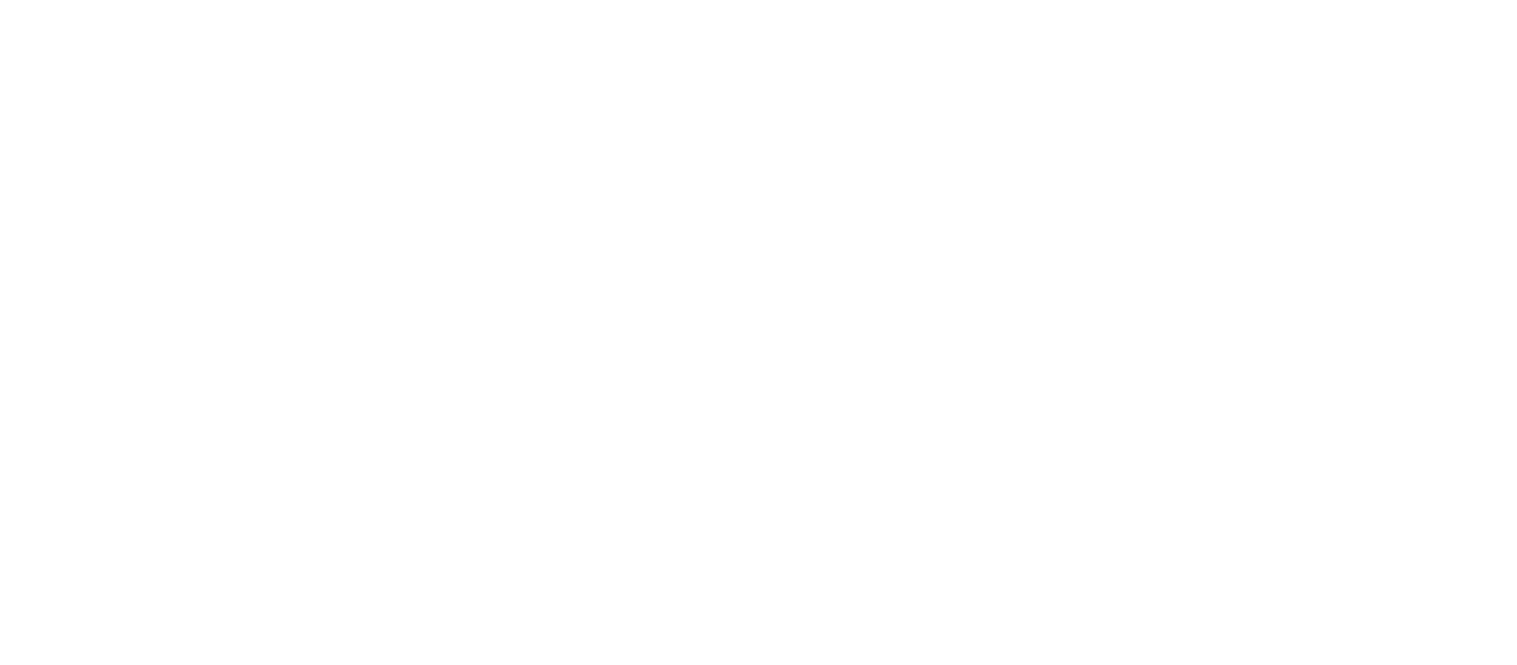 scroll, scrollTop: 0, scrollLeft: 0, axis: both 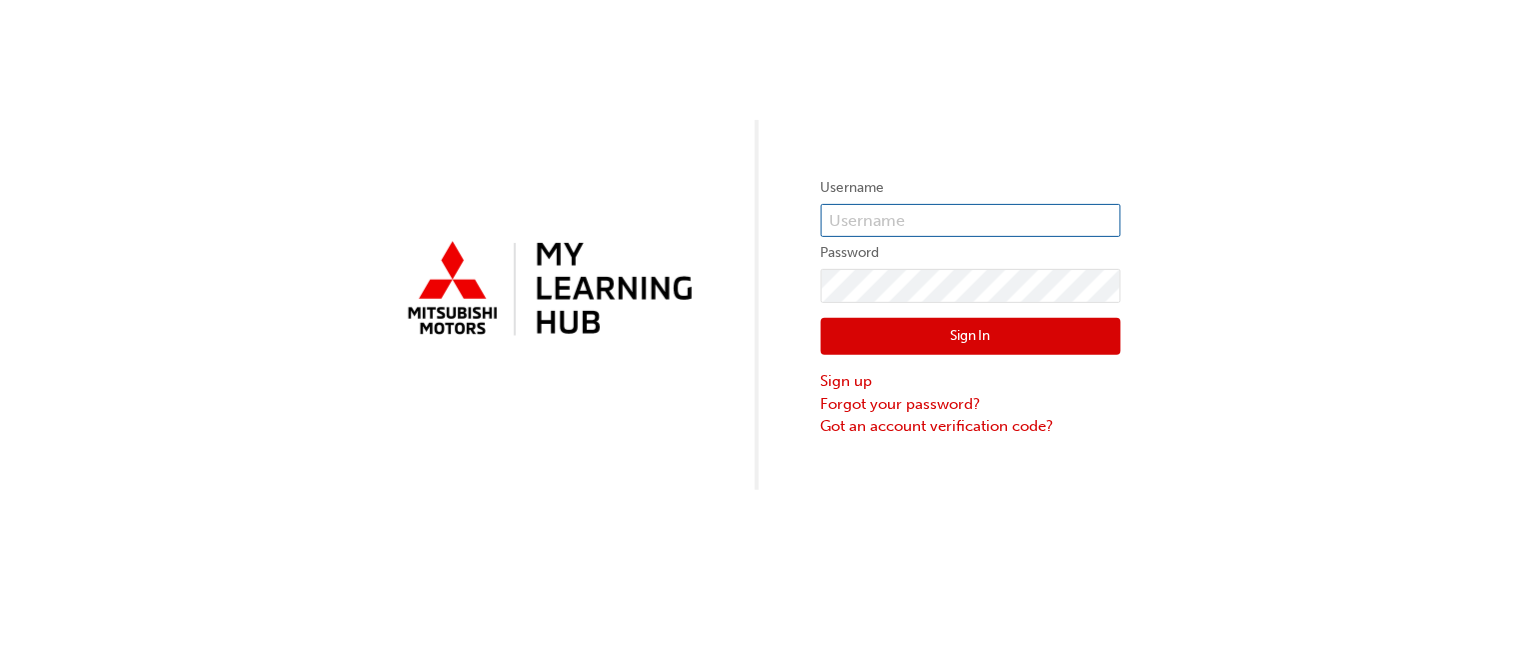 click at bounding box center (971, 221) 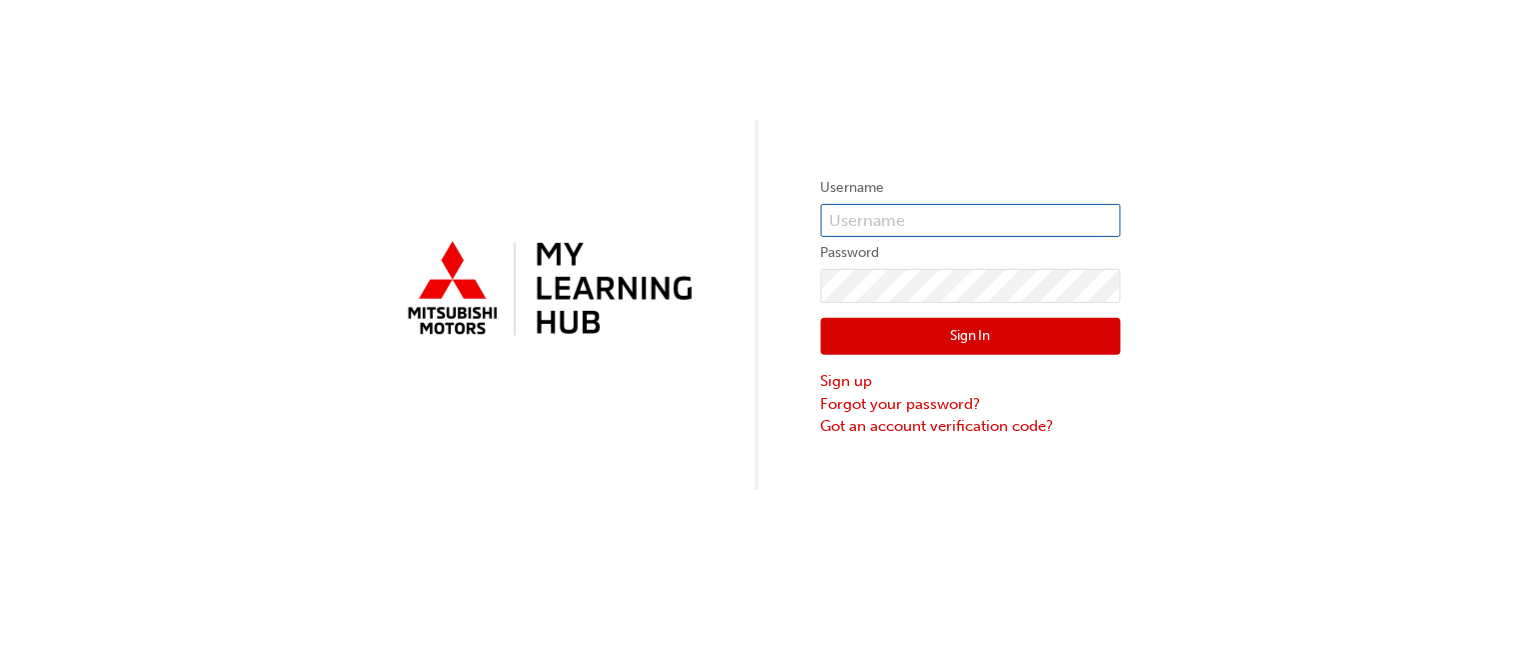 type on "[PHONE]" 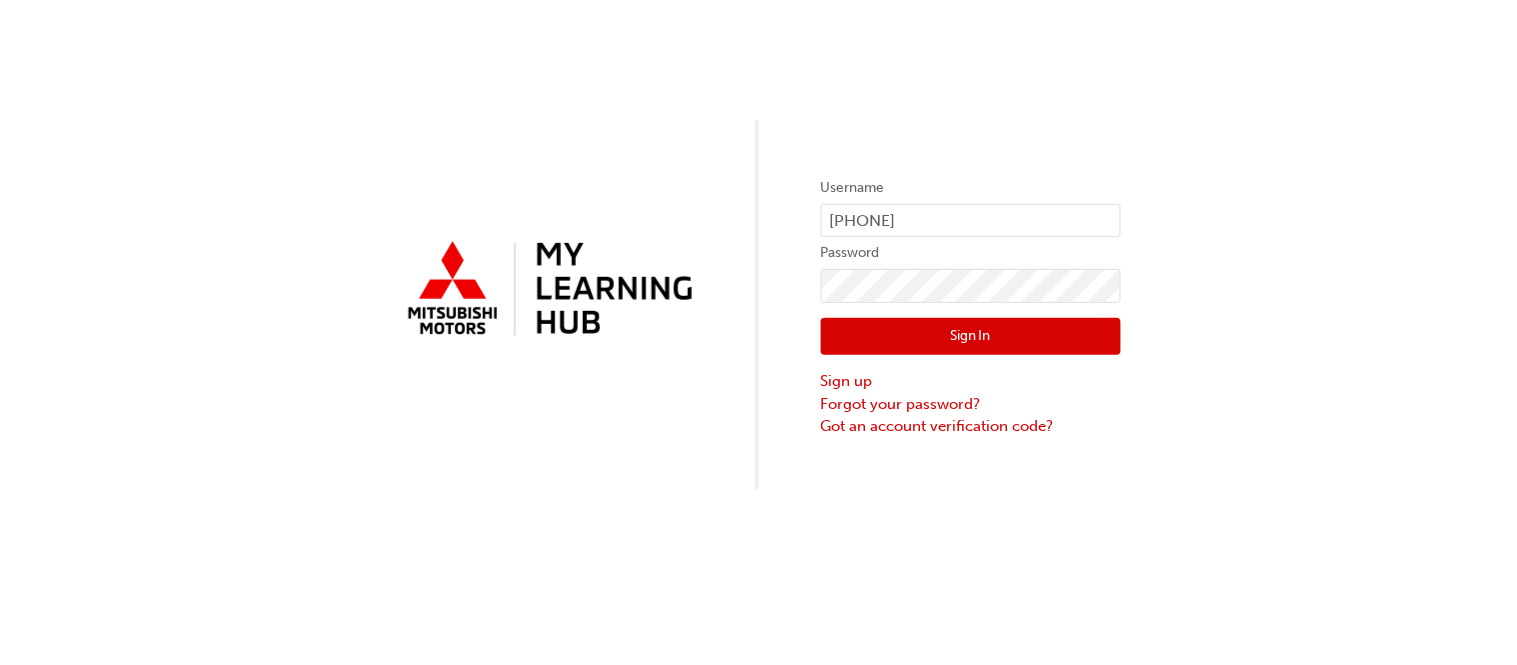 click on "Sign In" at bounding box center [971, 337] 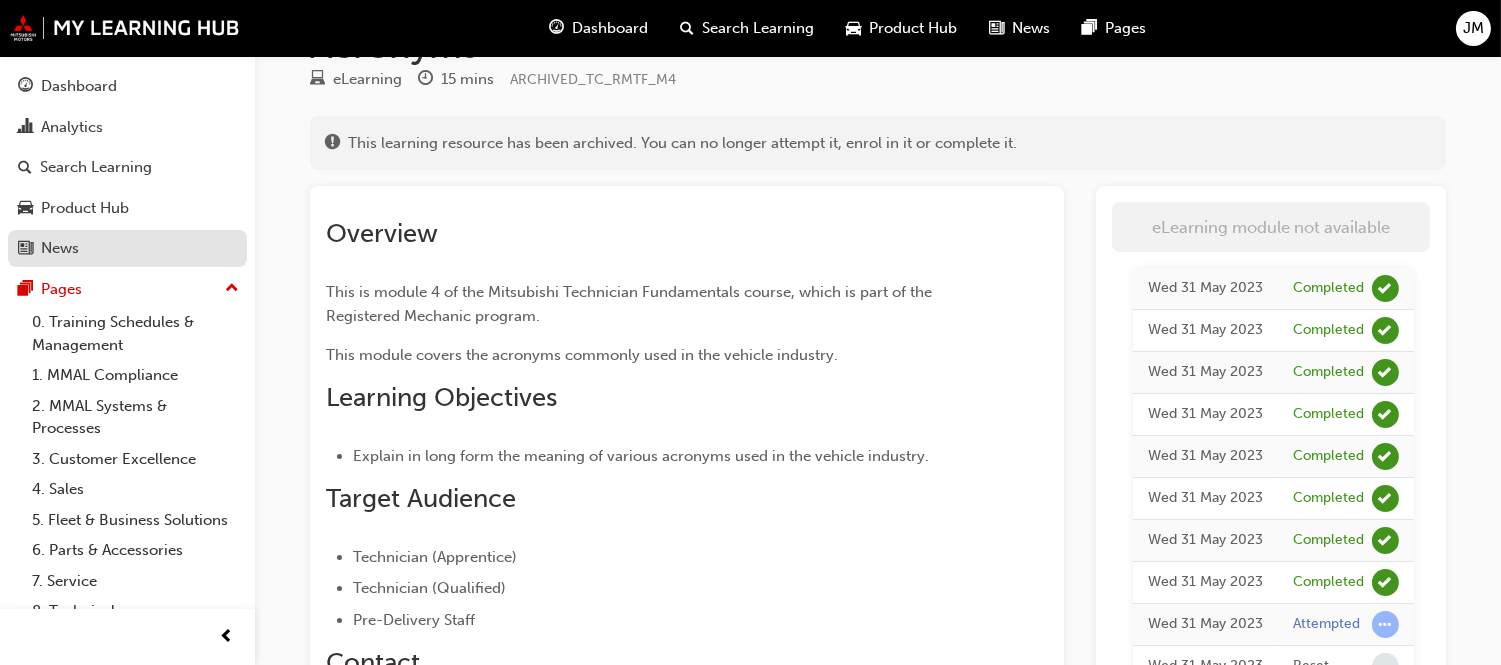 scroll, scrollTop: 0, scrollLeft: 0, axis: both 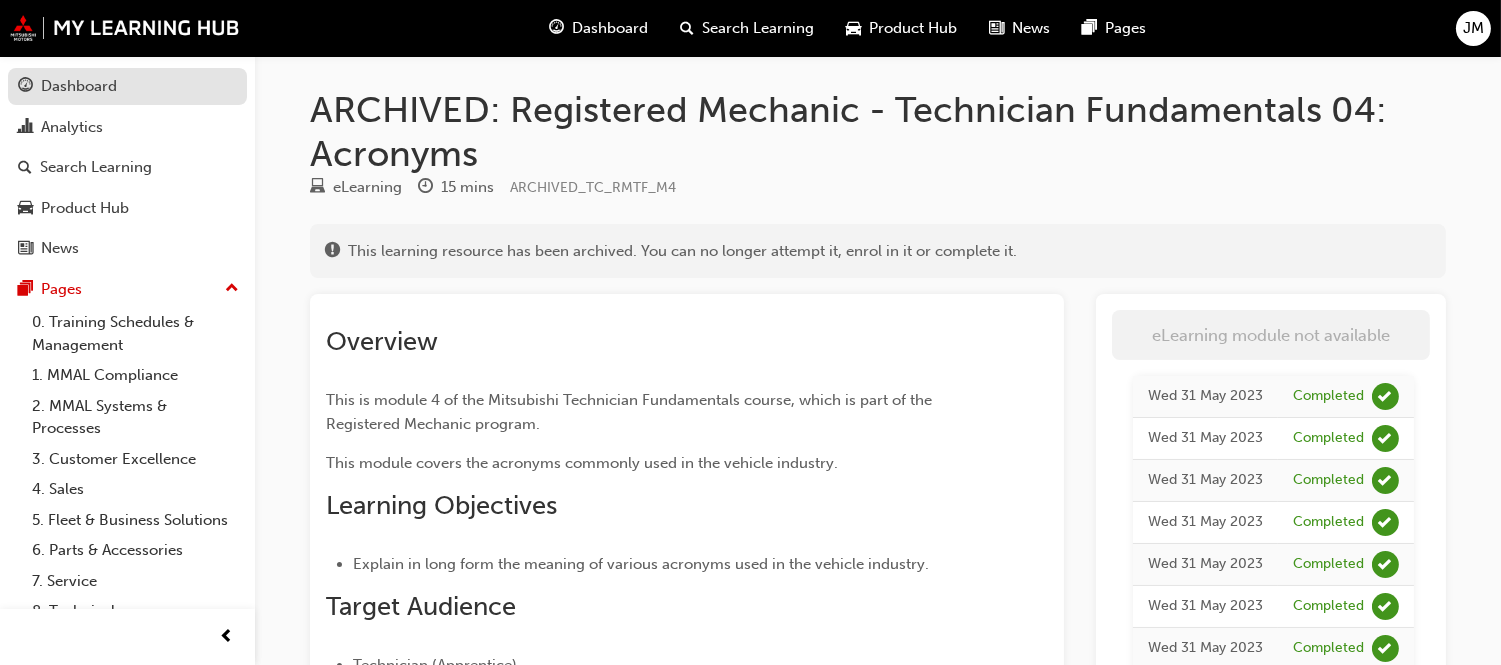 click on "Dashboard" at bounding box center [79, 86] 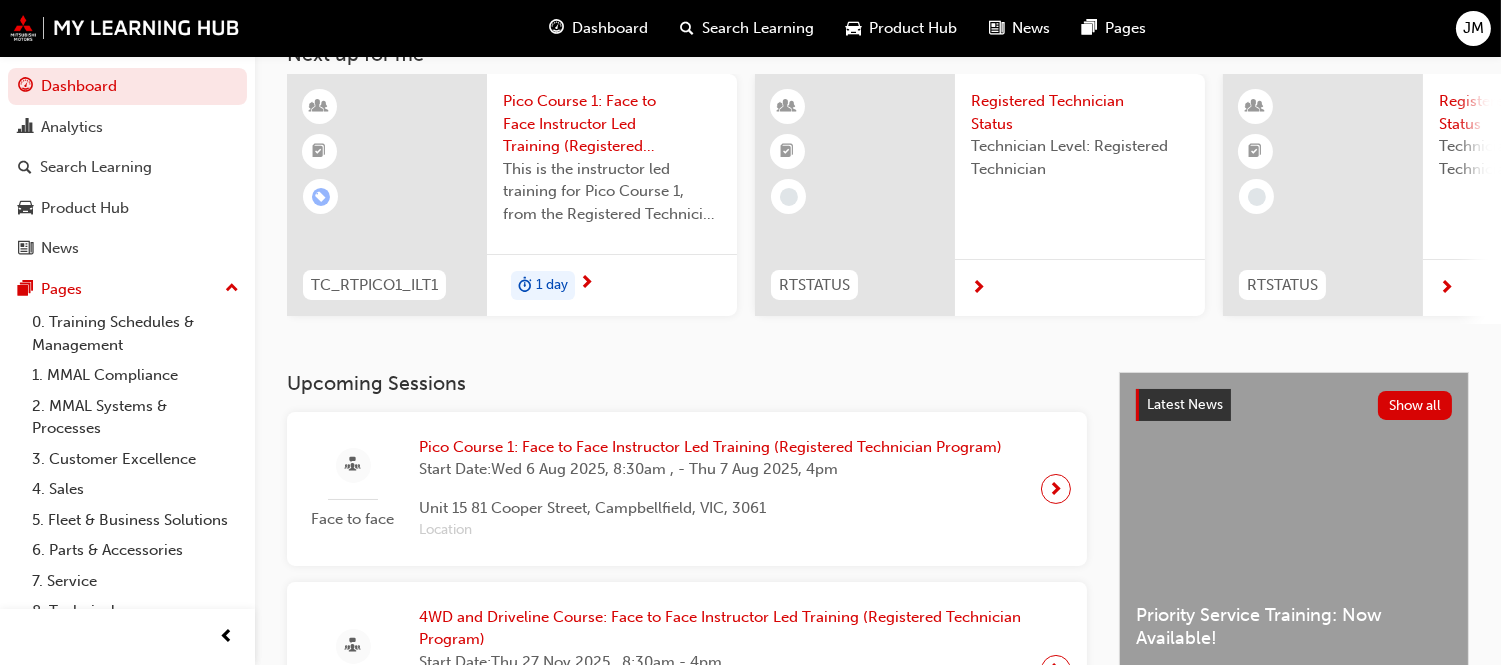 scroll, scrollTop: 0, scrollLeft: 0, axis: both 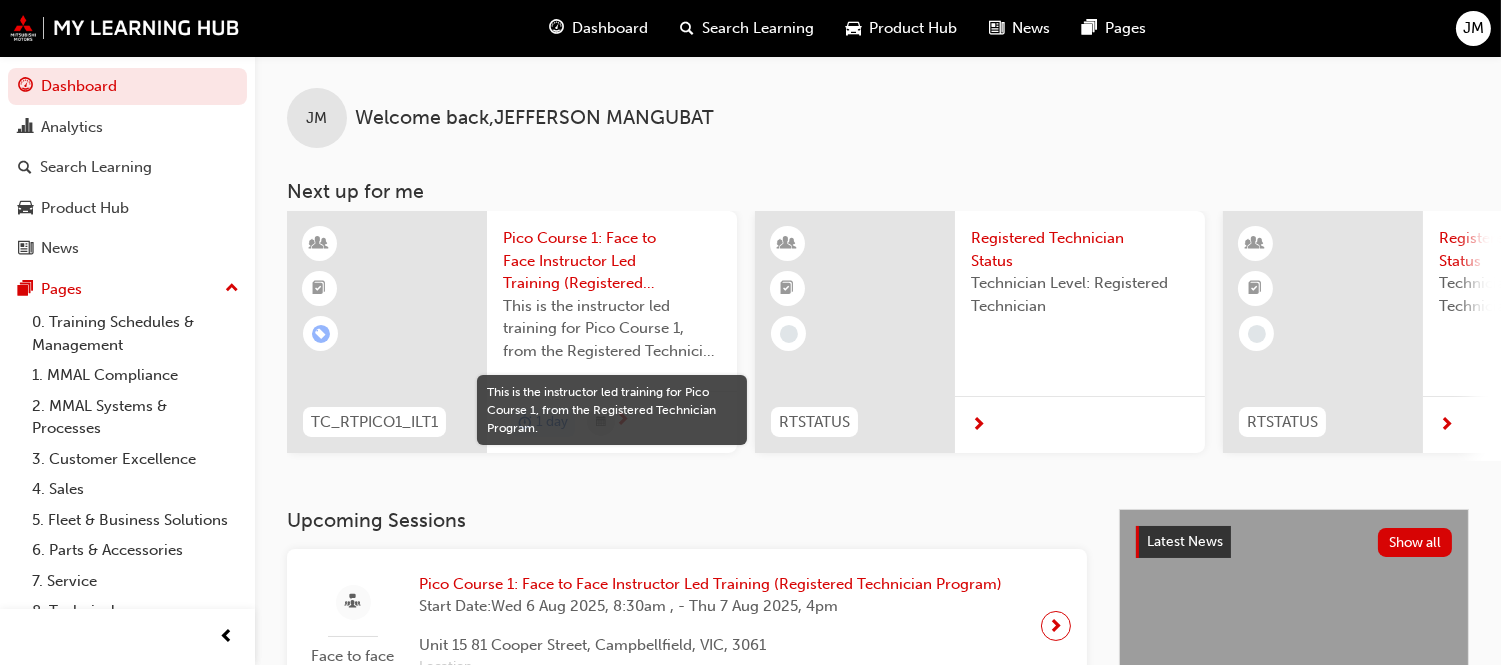 click on "This is the instructor led training for Pico Course 1, from the Registered Technician Program." at bounding box center (612, 329) 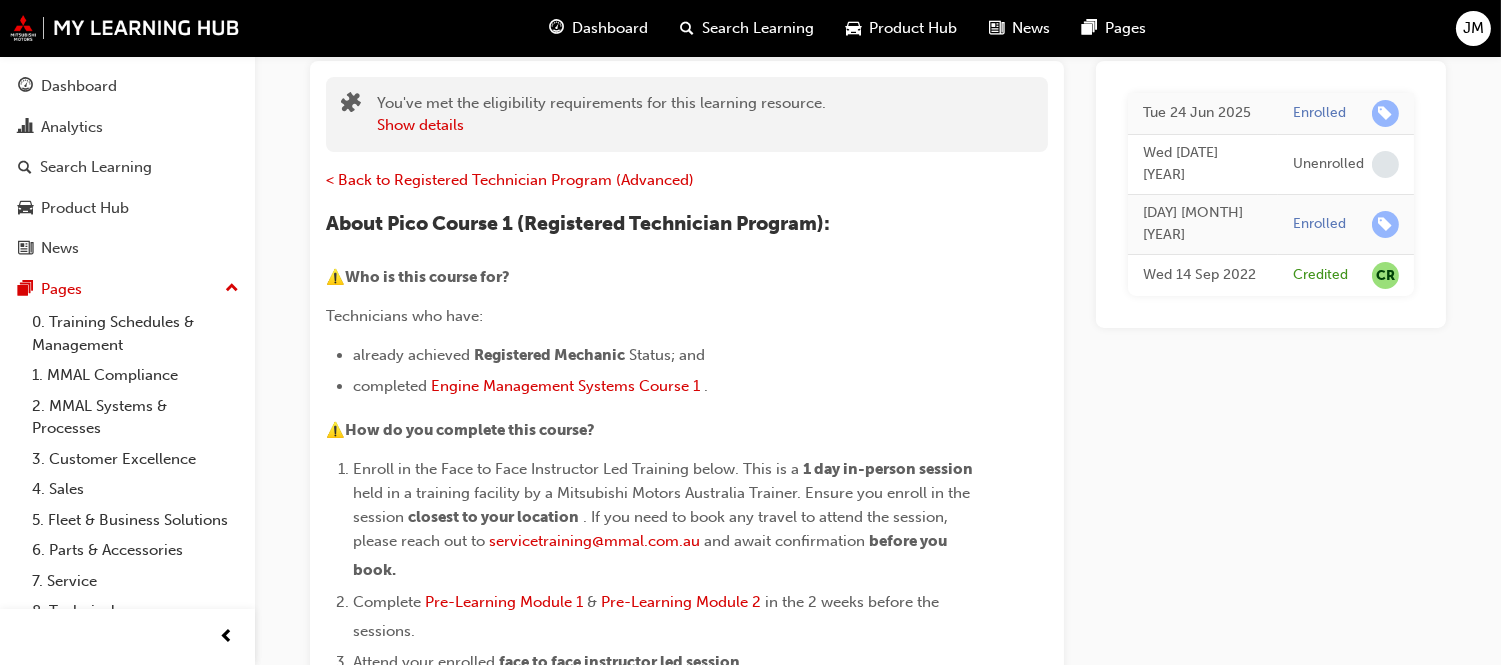 scroll, scrollTop: 0, scrollLeft: 0, axis: both 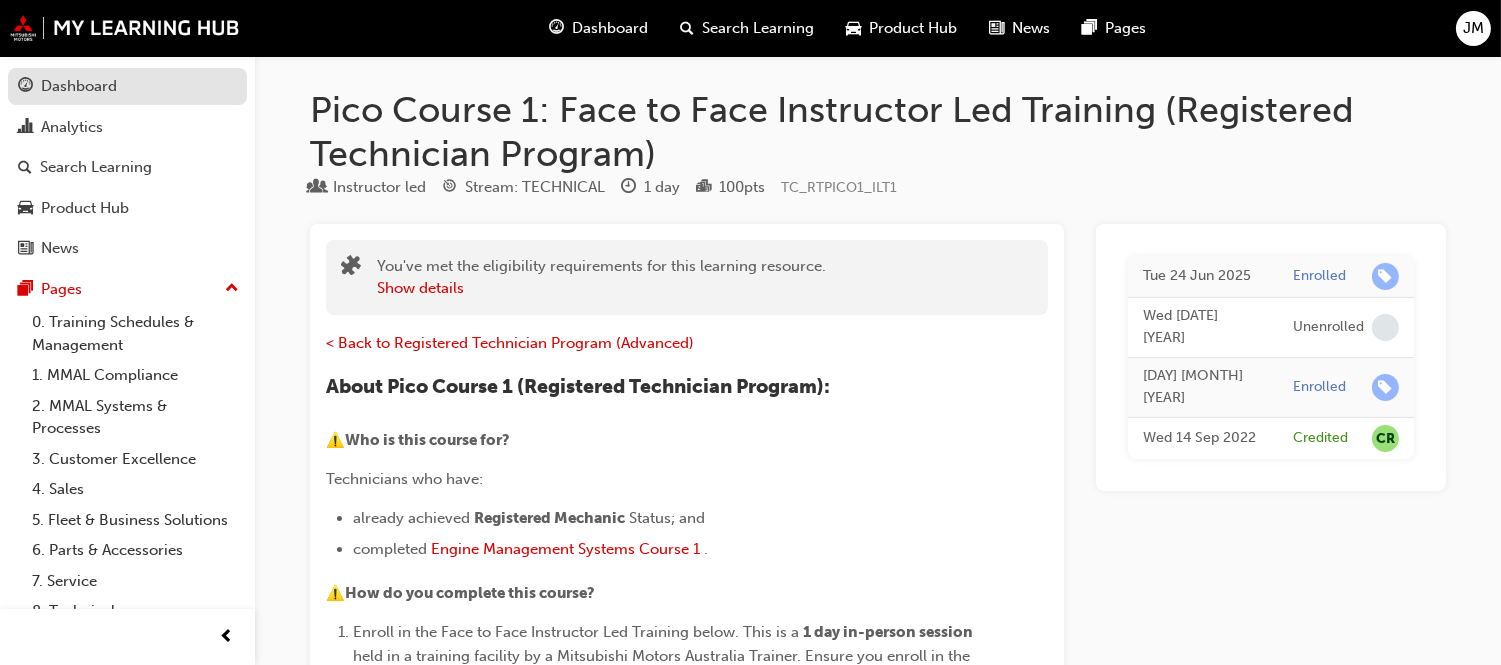 click on "Dashboard" at bounding box center [127, 86] 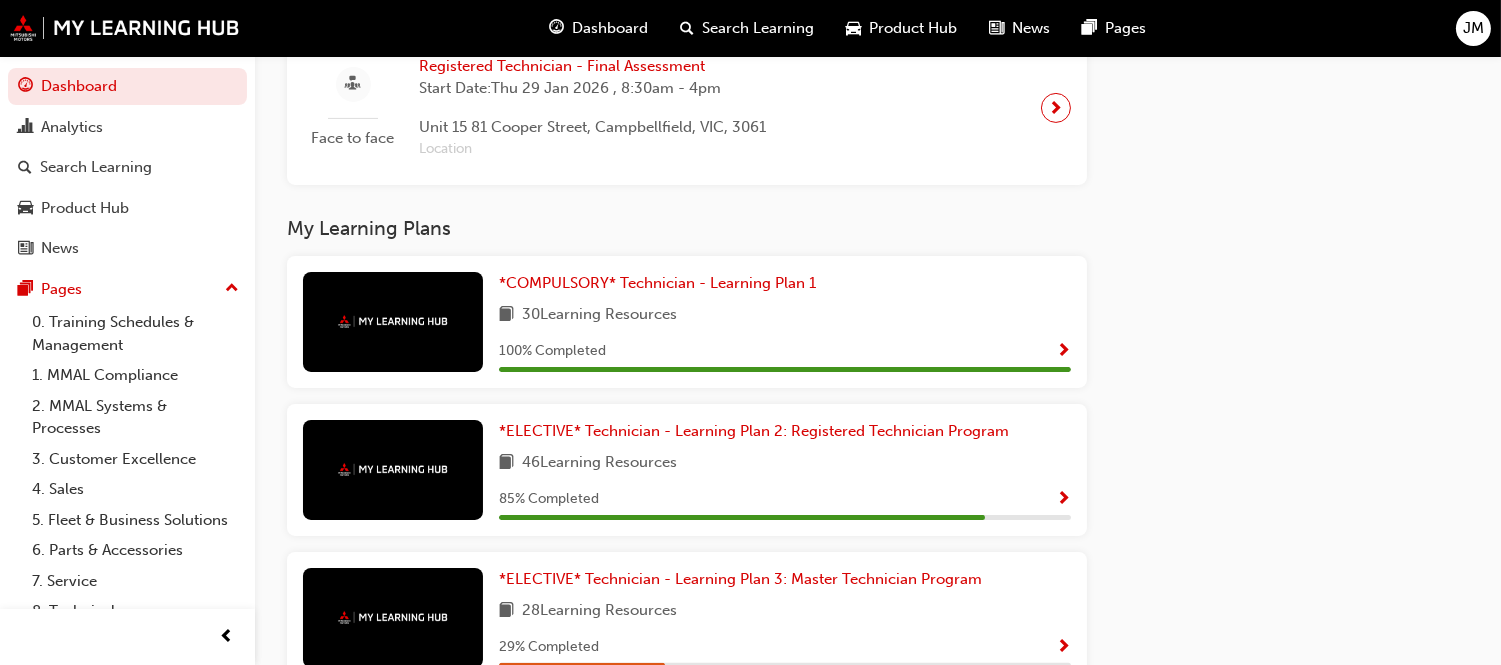 scroll, scrollTop: 1111, scrollLeft: 0, axis: vertical 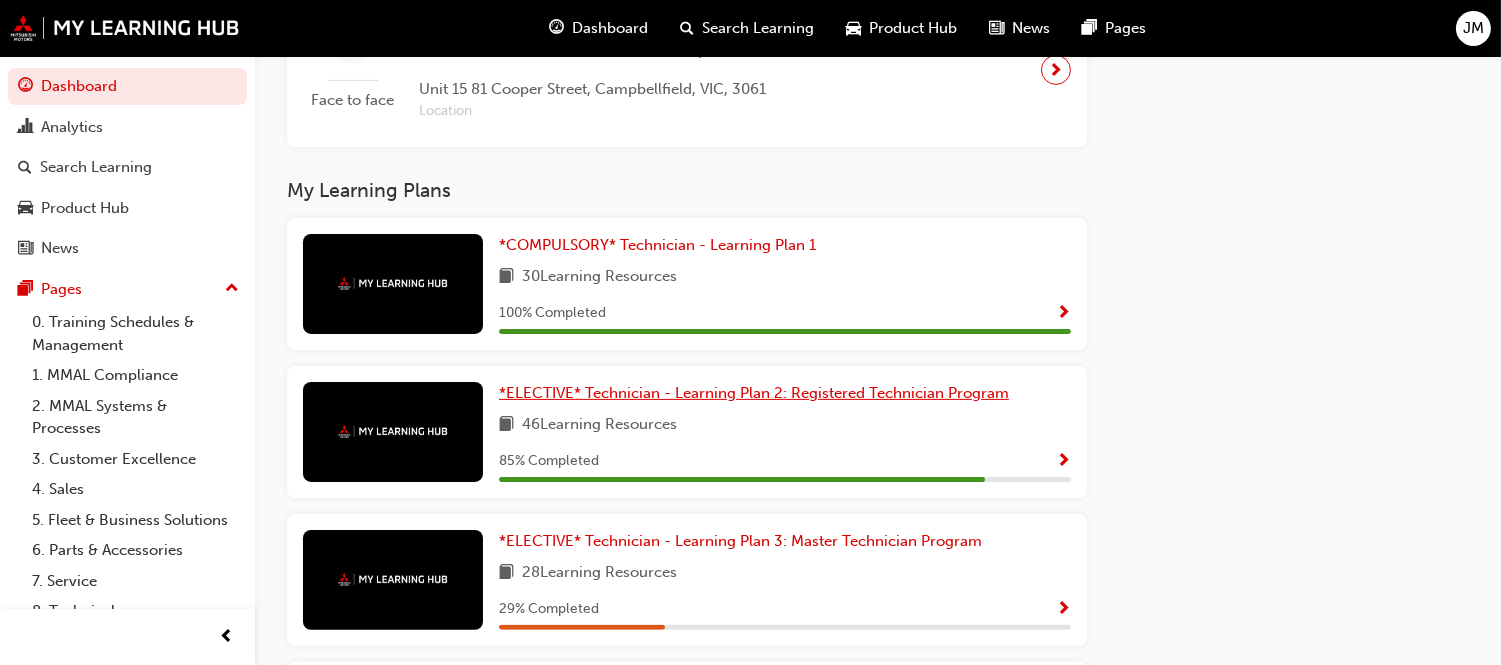 click on "*ELECTIVE* Technician - Learning Plan 2: Registered Technician Program" at bounding box center [754, 393] 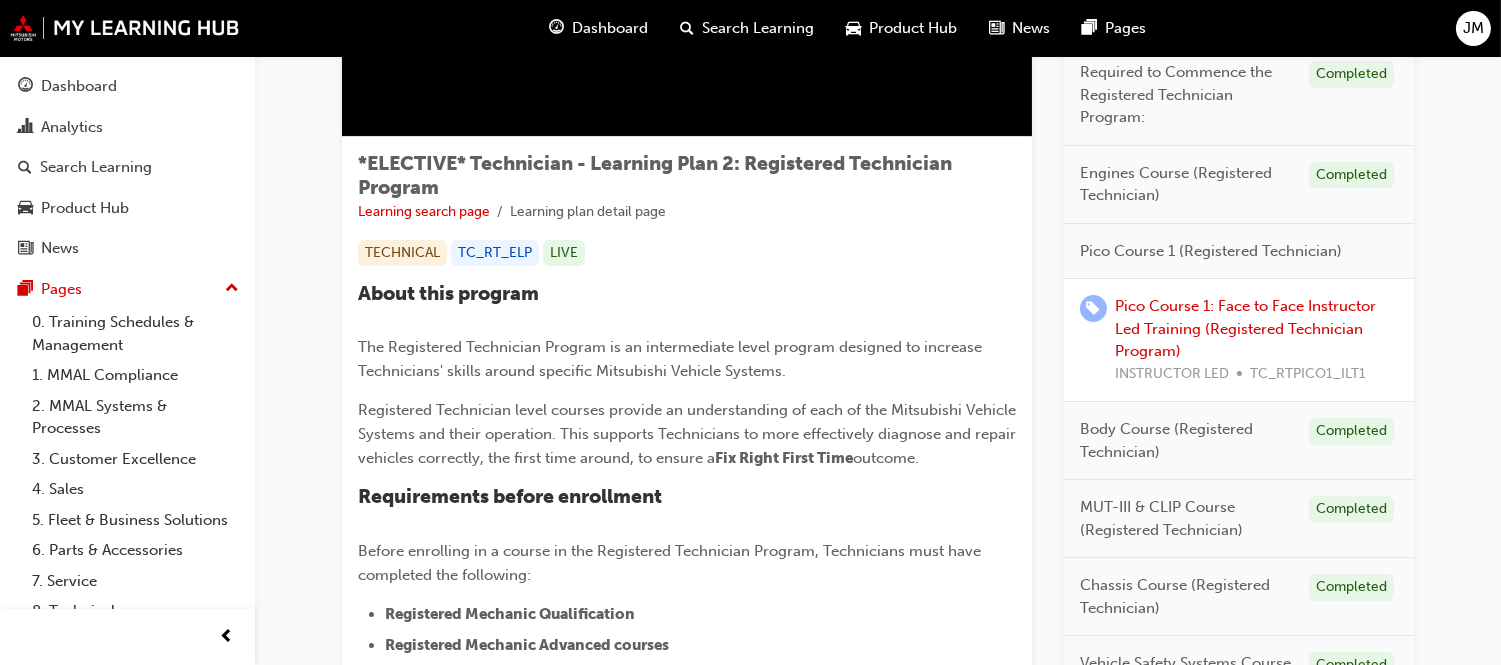 scroll, scrollTop: 222, scrollLeft: 0, axis: vertical 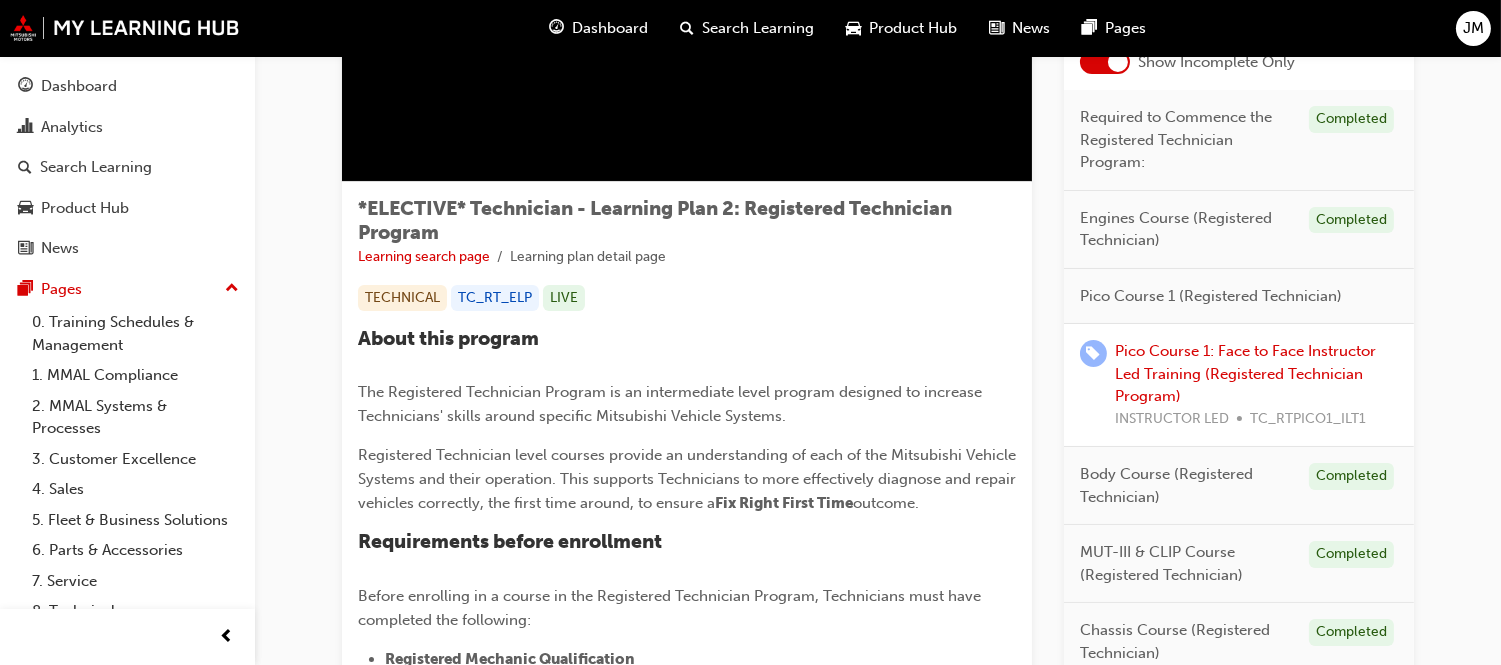 click on "Pico Course 1 (Registered Technician)" at bounding box center [1211, 296] 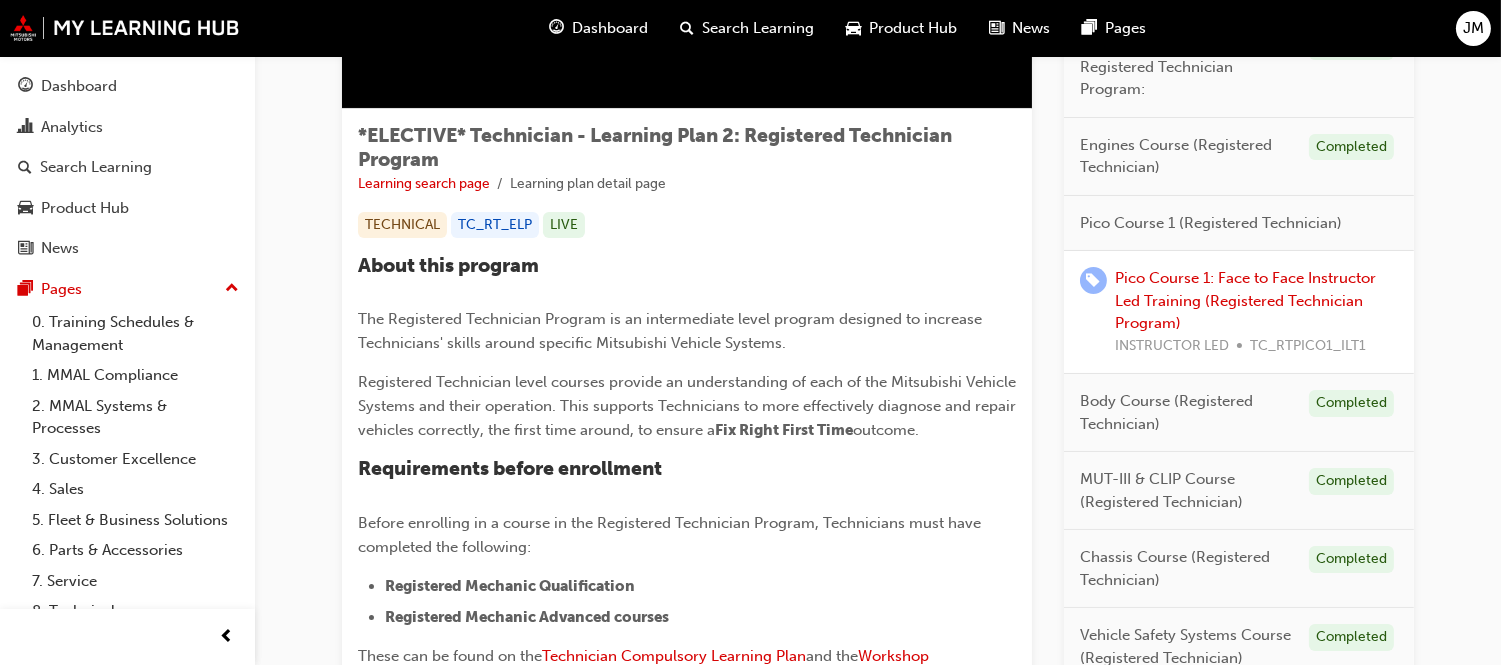 scroll, scrollTop: 256, scrollLeft: 0, axis: vertical 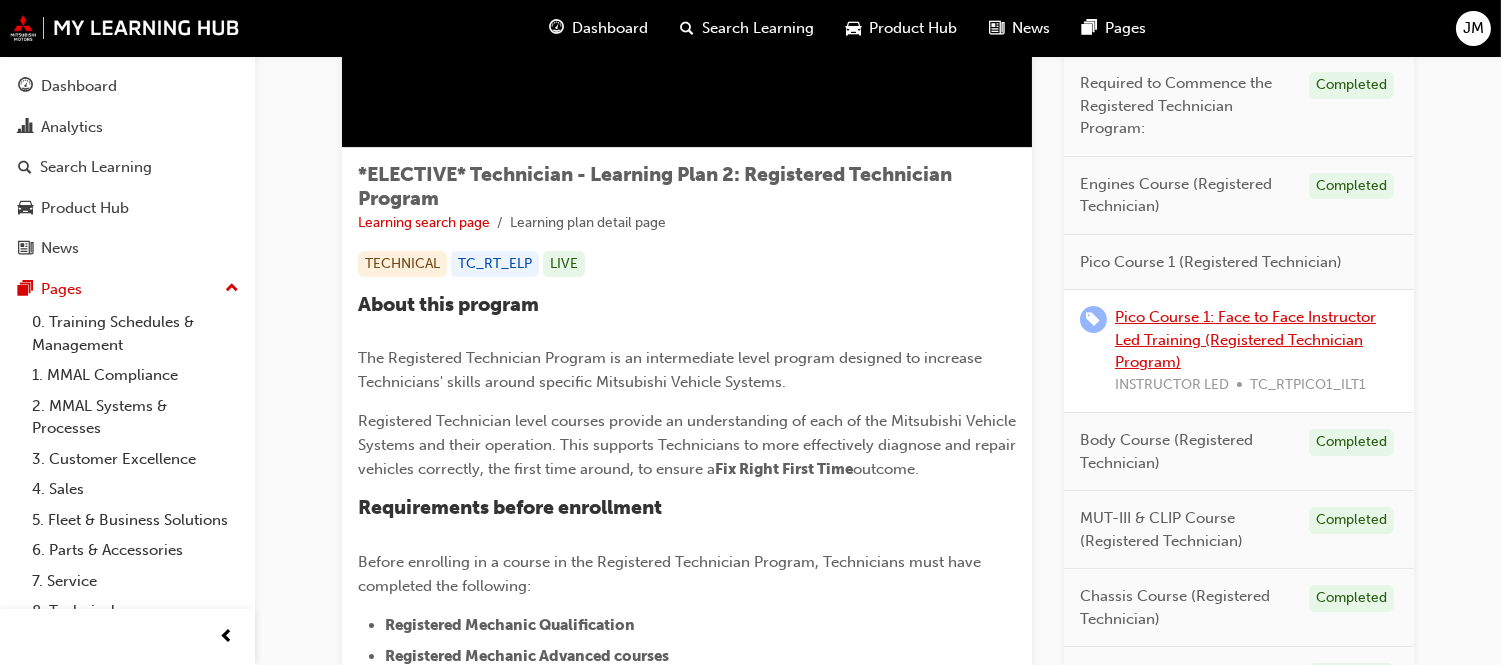 click on "Pico Course 1: Face to Face Instructor Led Training (Registered Technician Program)" at bounding box center [1245, 339] 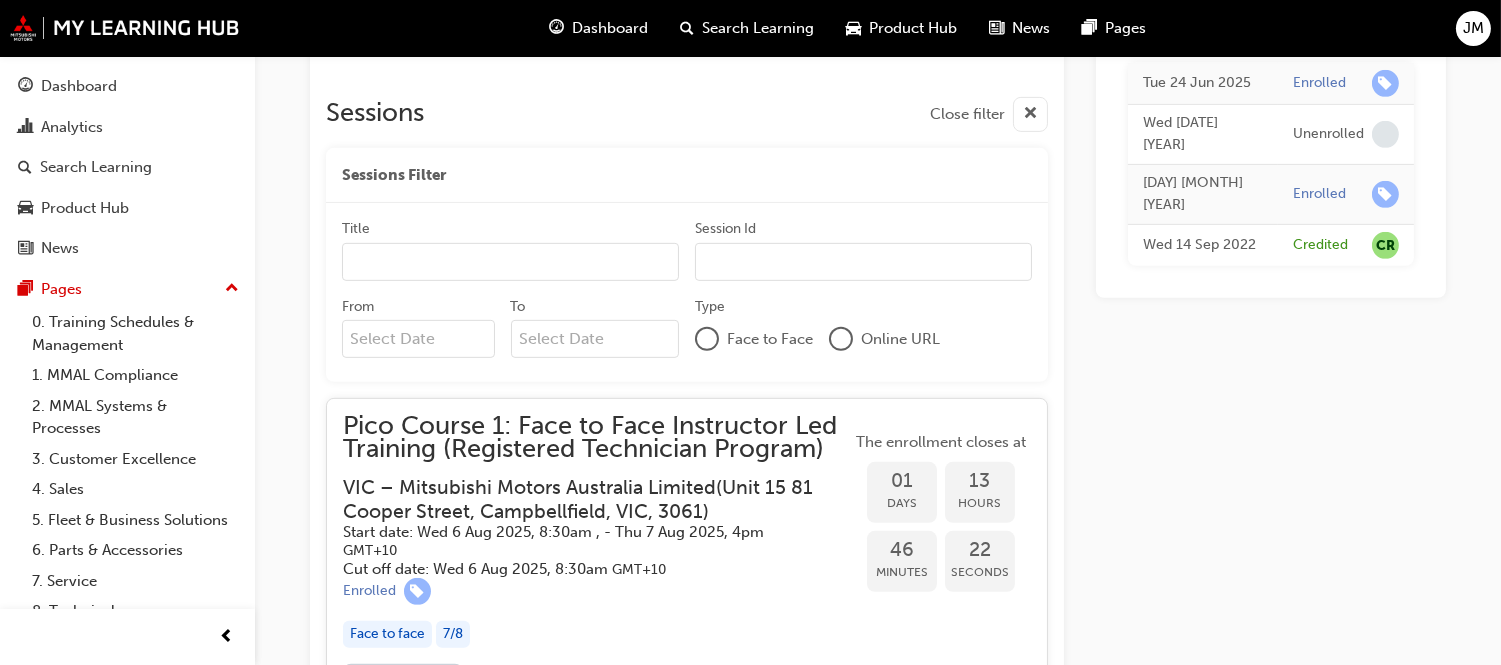 scroll, scrollTop: 1624, scrollLeft: 0, axis: vertical 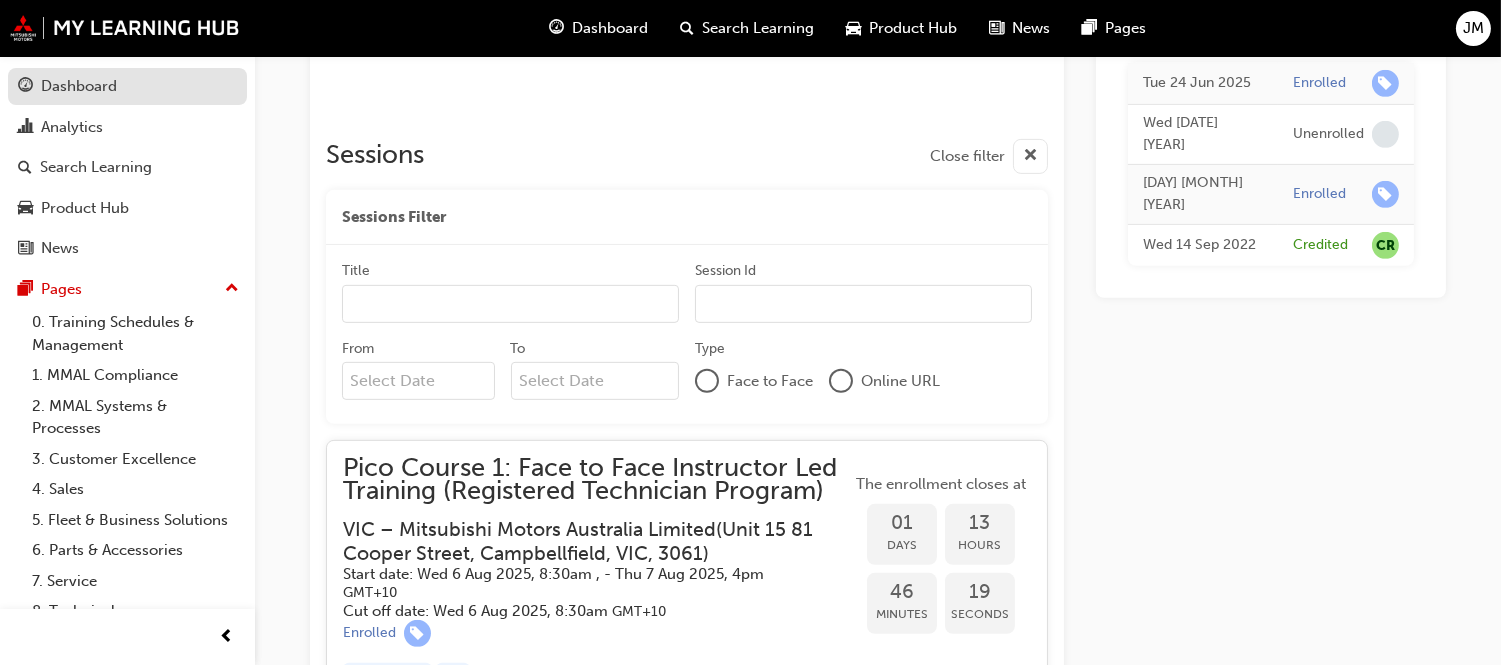 click on "Dashboard" at bounding box center [79, 86] 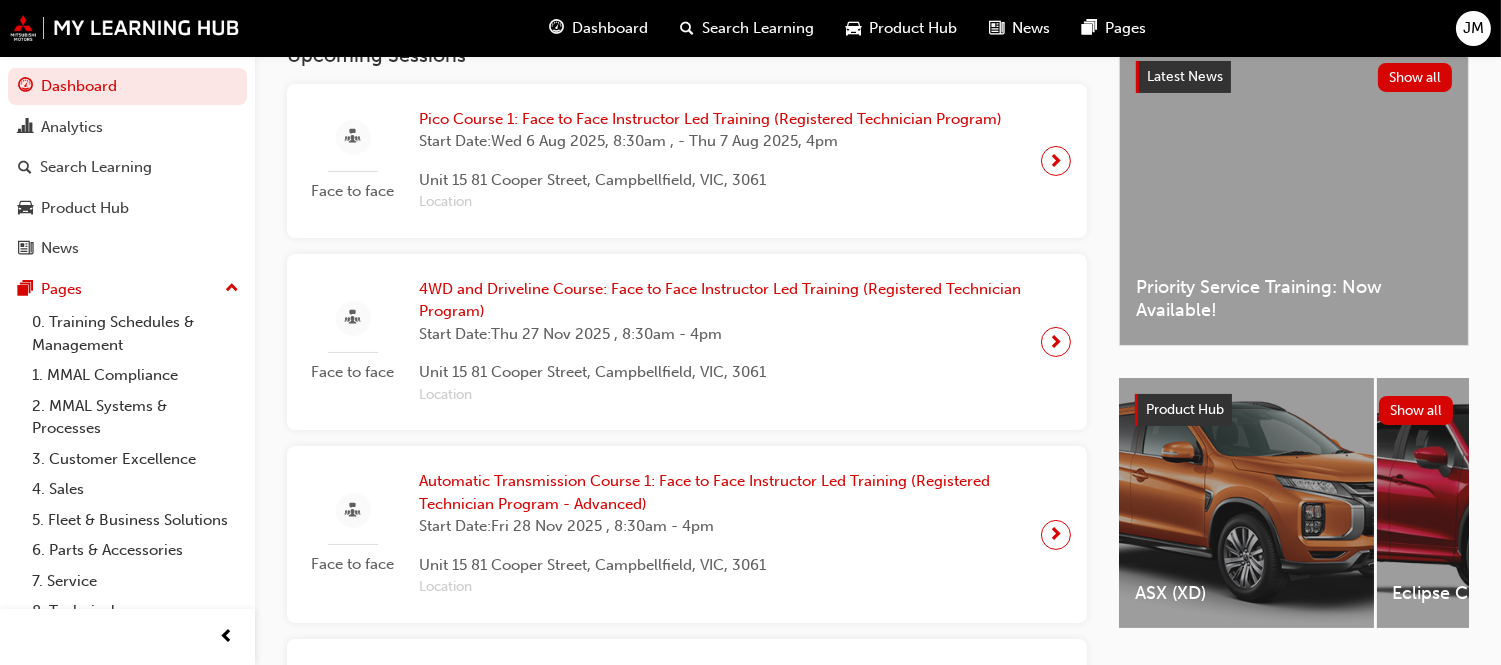 scroll, scrollTop: 356, scrollLeft: 0, axis: vertical 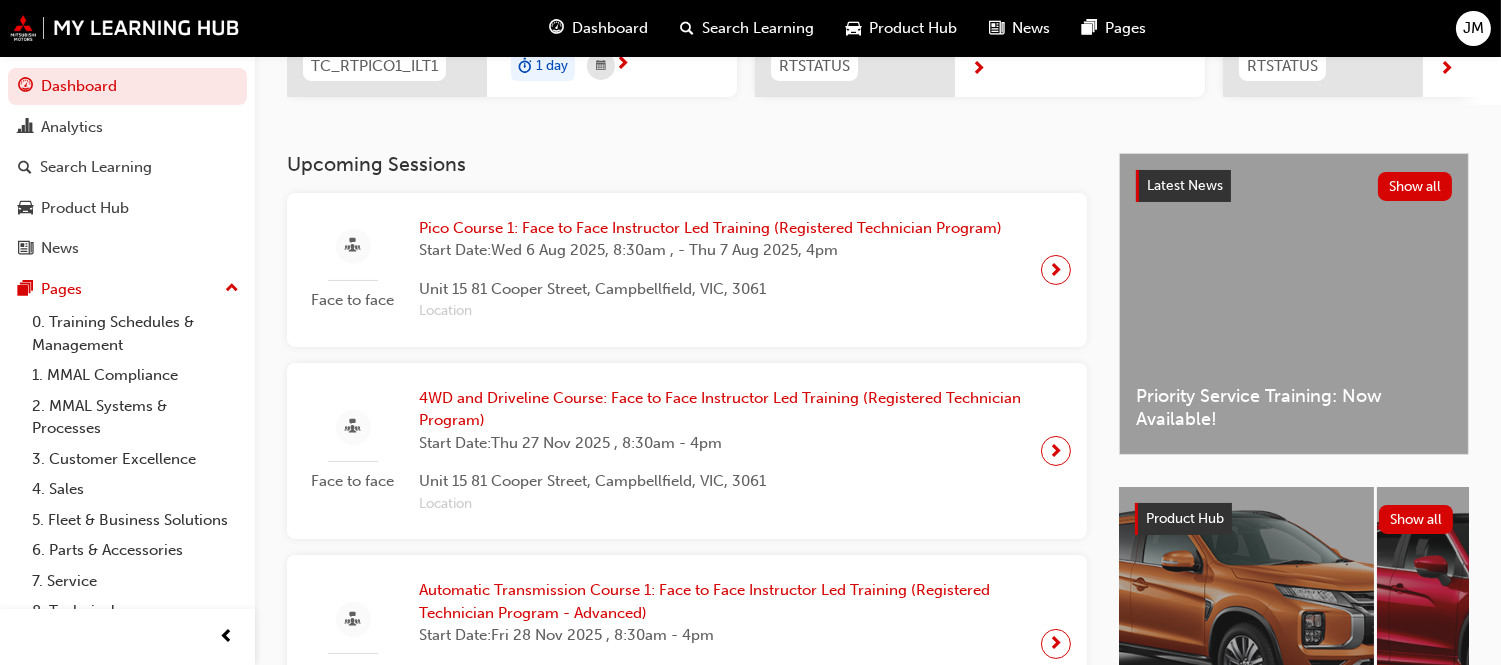 click on "Pico Course 1: Face to Face Instructor Led Training (Registered Technician Program)" at bounding box center [710, 228] 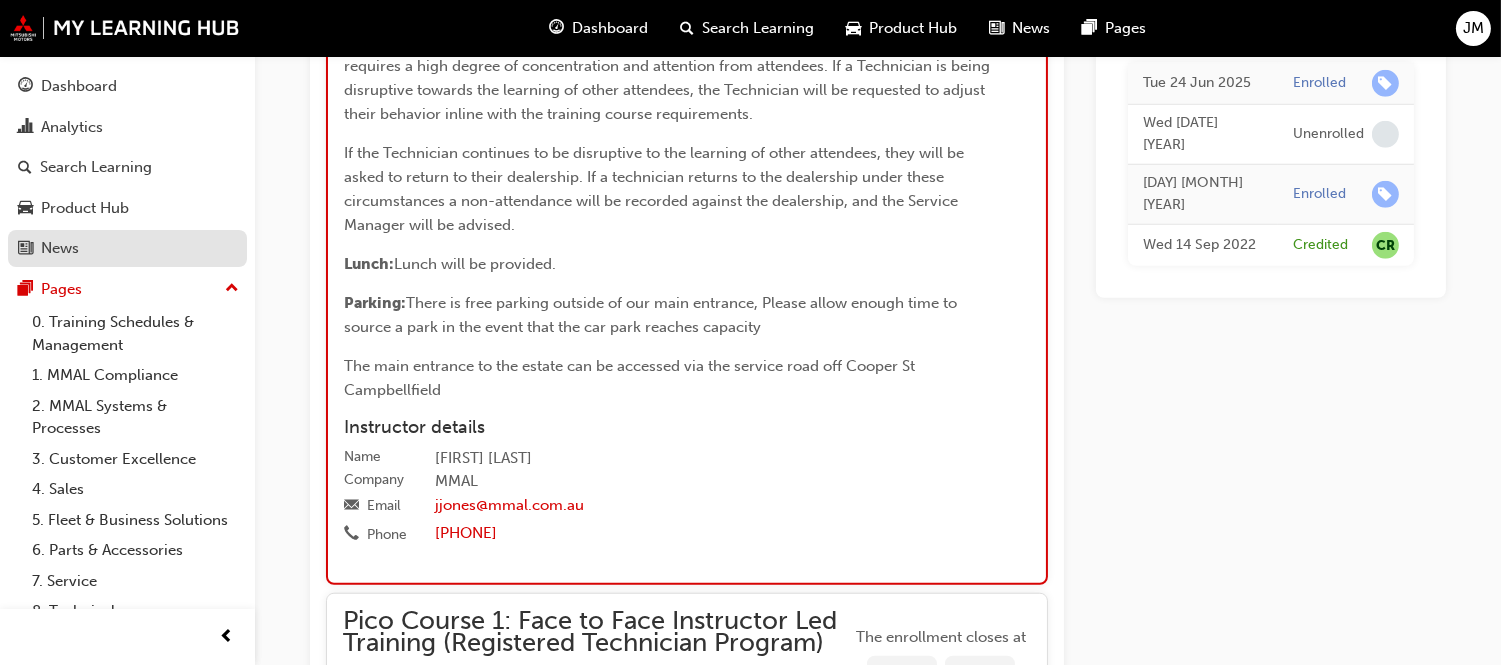scroll, scrollTop: 2735, scrollLeft: 0, axis: vertical 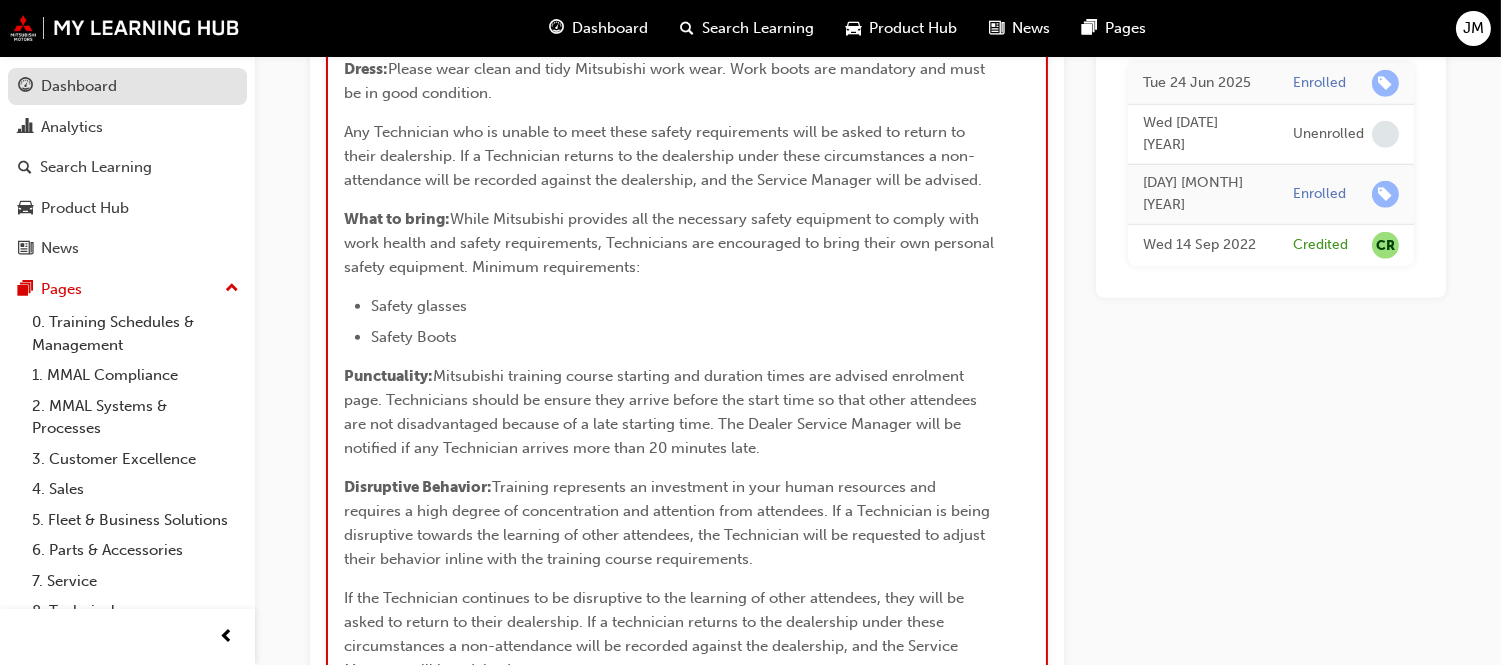 click on "Dashboard" at bounding box center [79, 86] 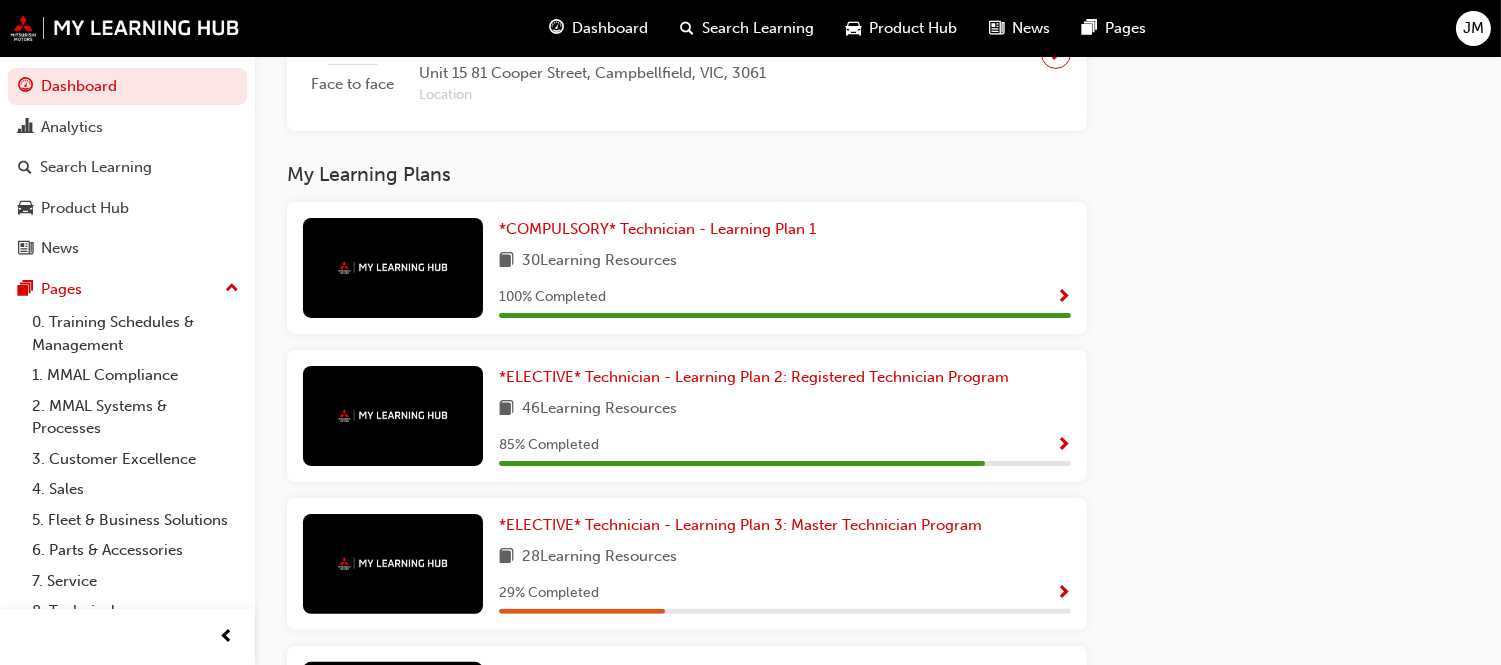 scroll, scrollTop: 1097, scrollLeft: 0, axis: vertical 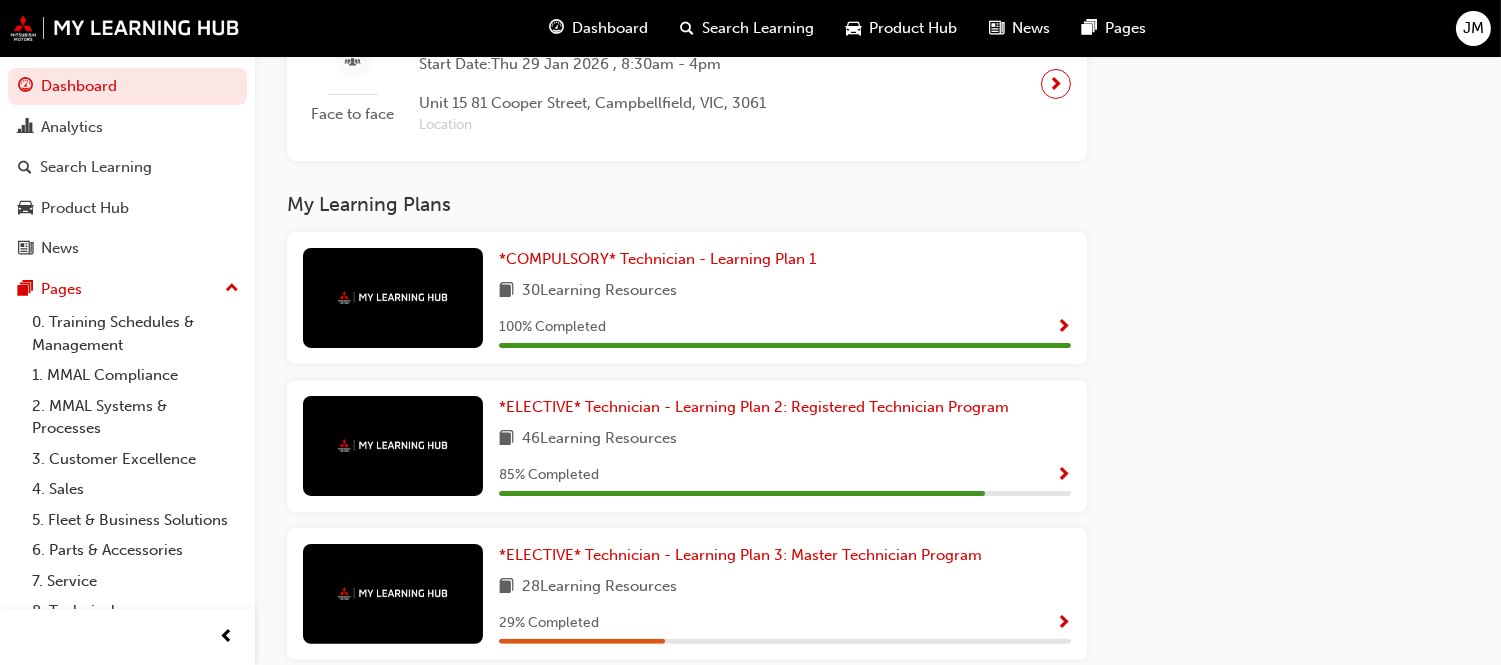 click at bounding box center (1063, 476) 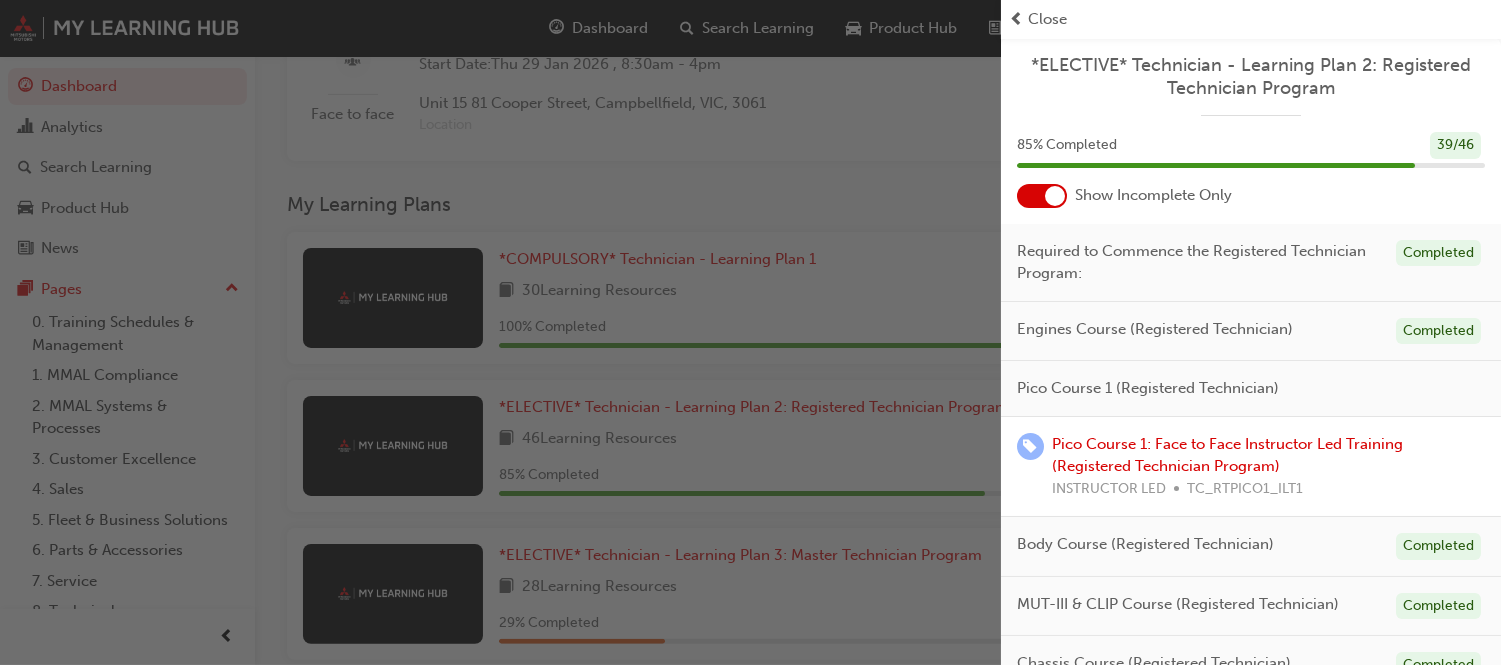 click on "Pico Course 1 (Registered Technician)" at bounding box center [1251, 389] 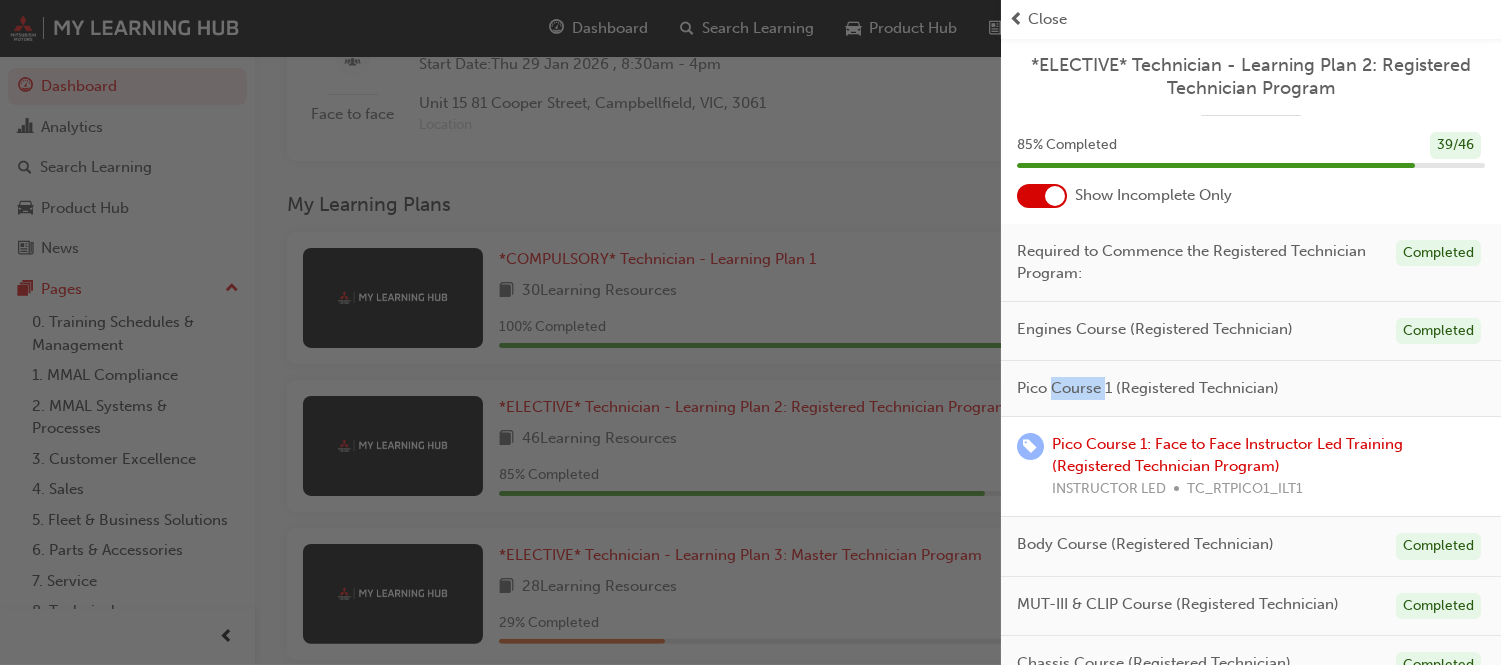 click on "Pico Course 1 (Registered Technician)" at bounding box center [1251, 389] 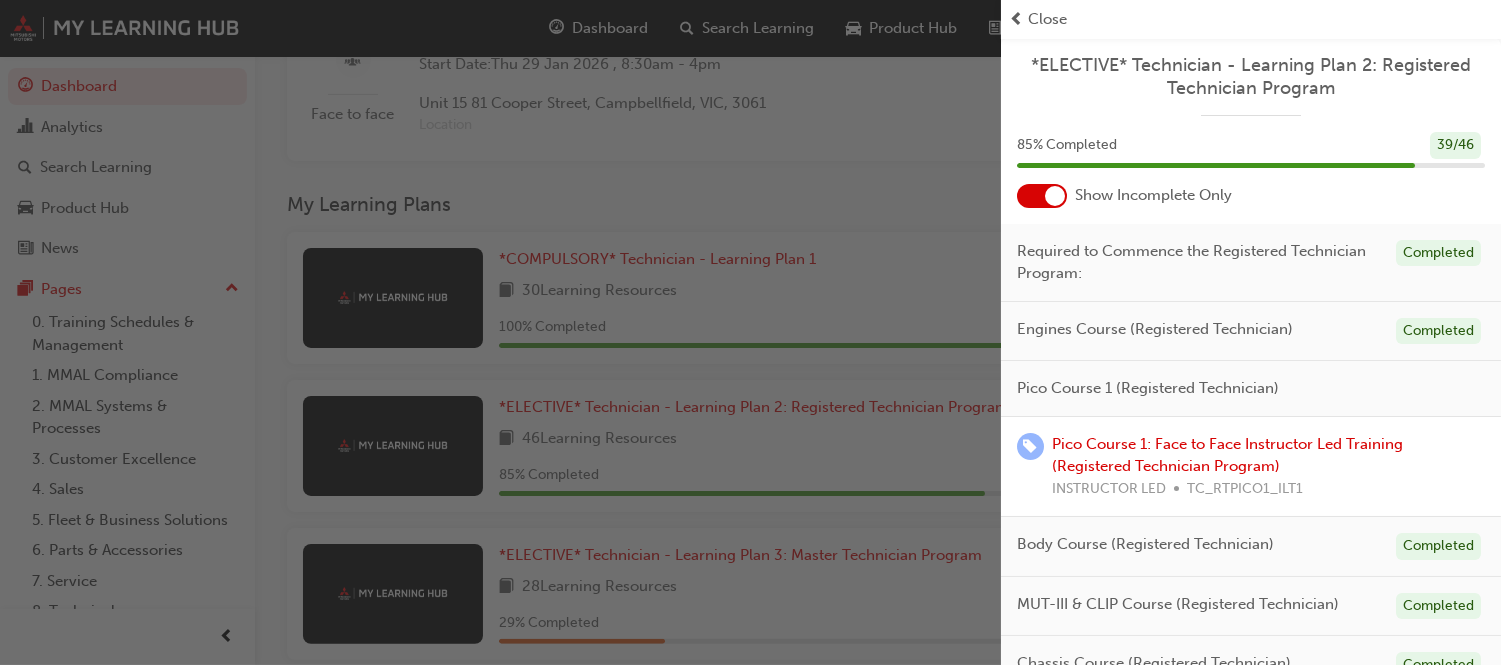 drag, startPoint x: 1350, startPoint y: 376, endPoint x: 1395, endPoint y: 368, distance: 45.705578 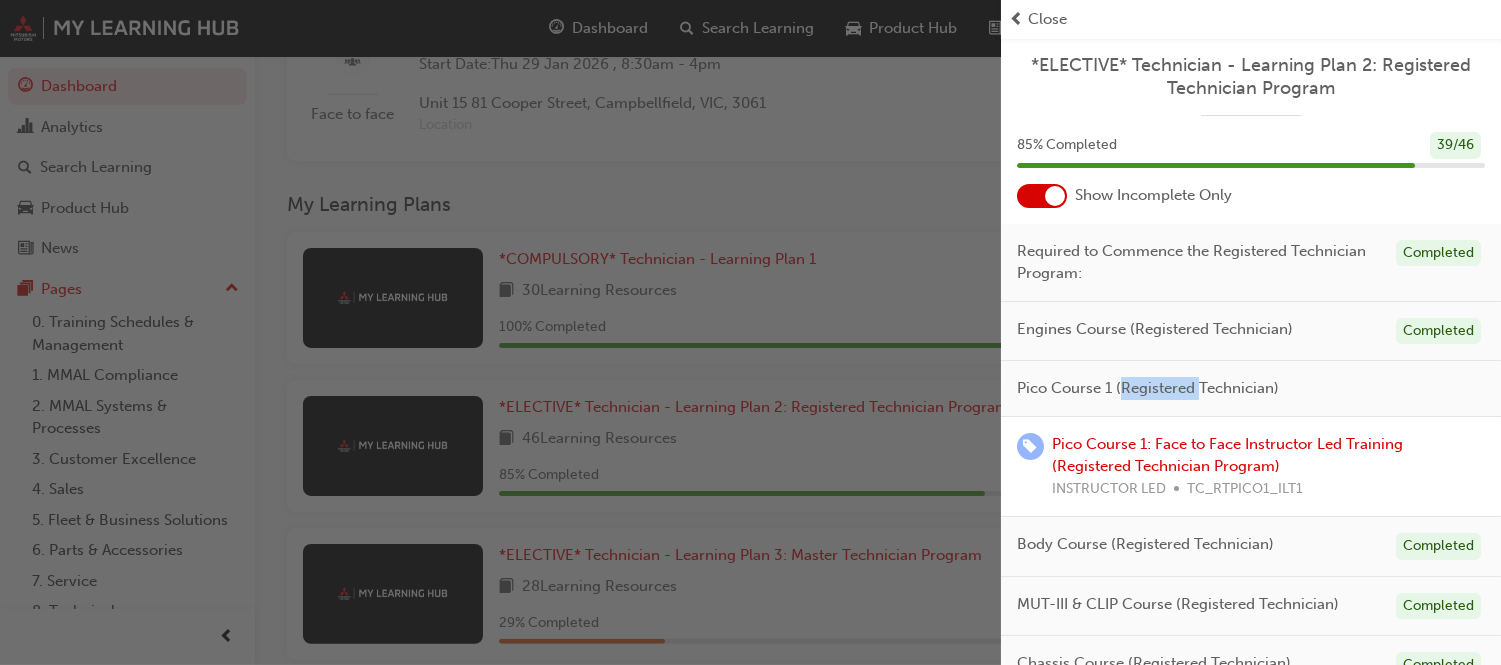 click on "Pico Course 1 (Registered Technician)" at bounding box center (1251, 389) 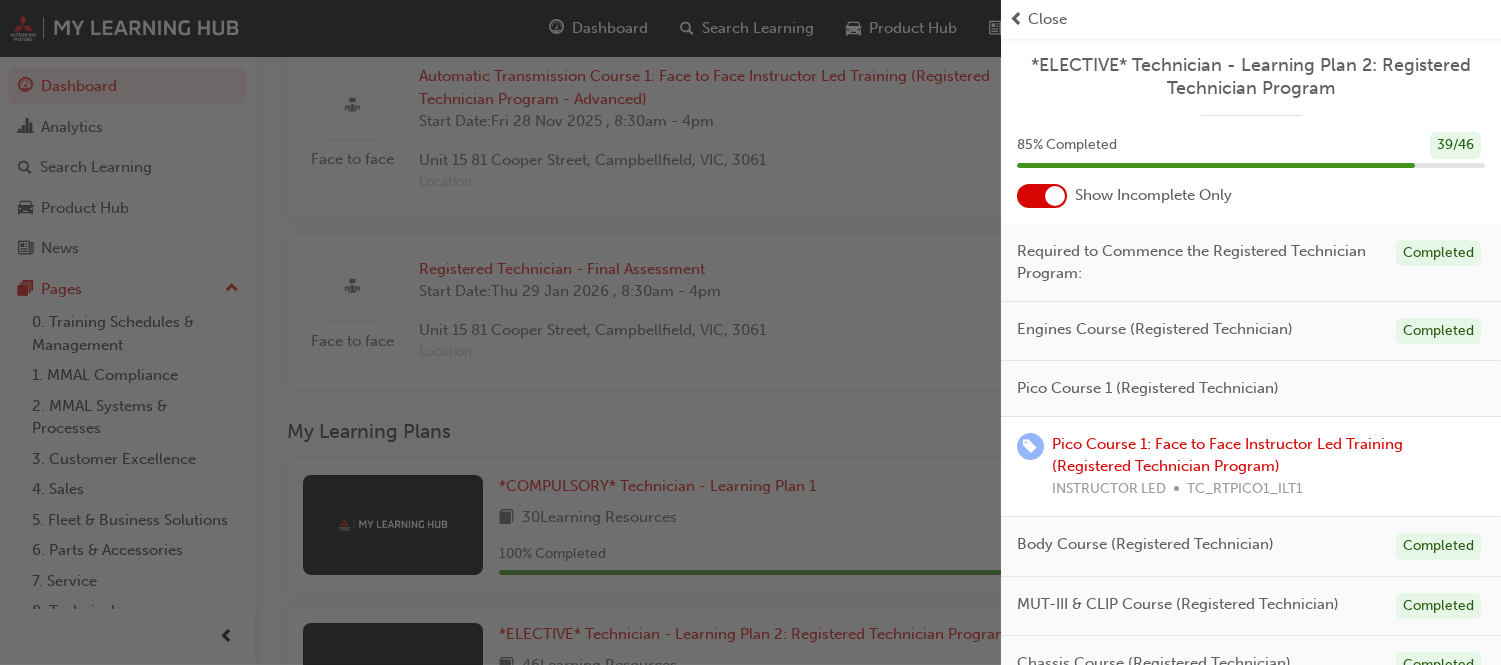 scroll, scrollTop: 764, scrollLeft: 0, axis: vertical 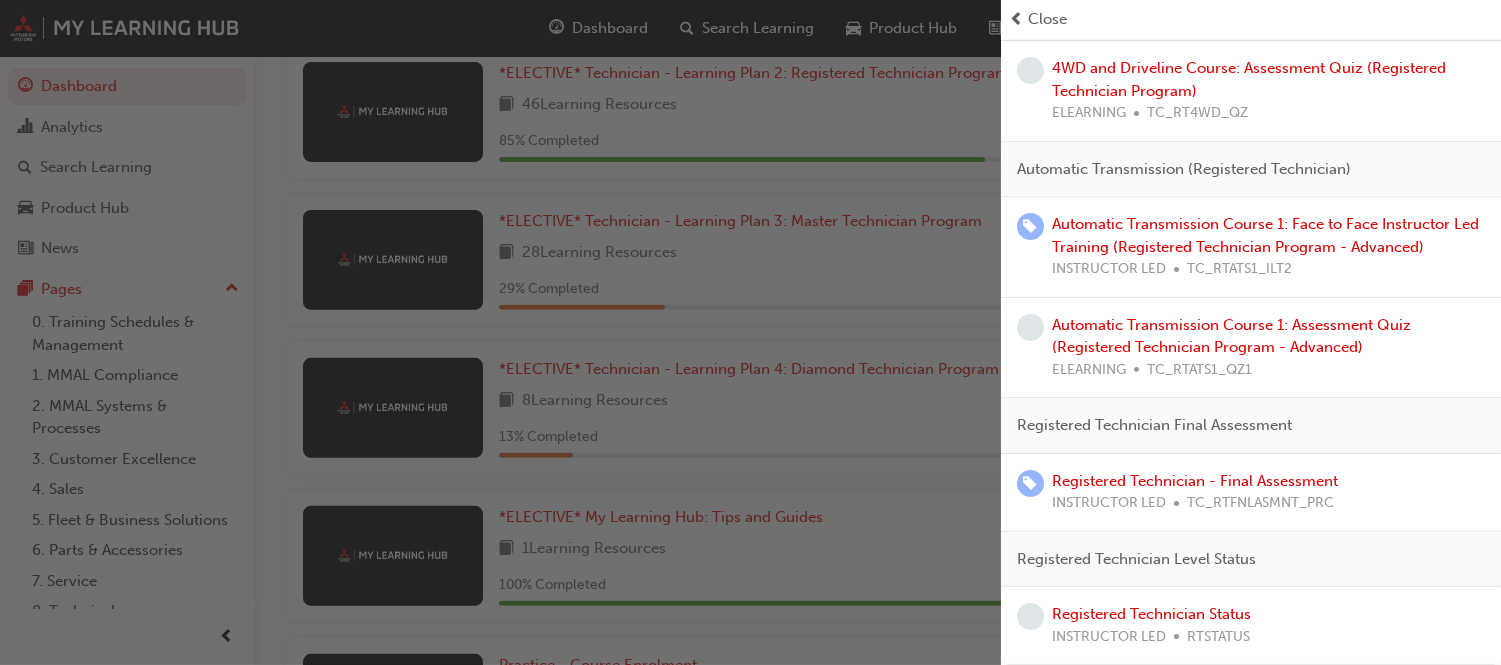 click at bounding box center [500, 332] 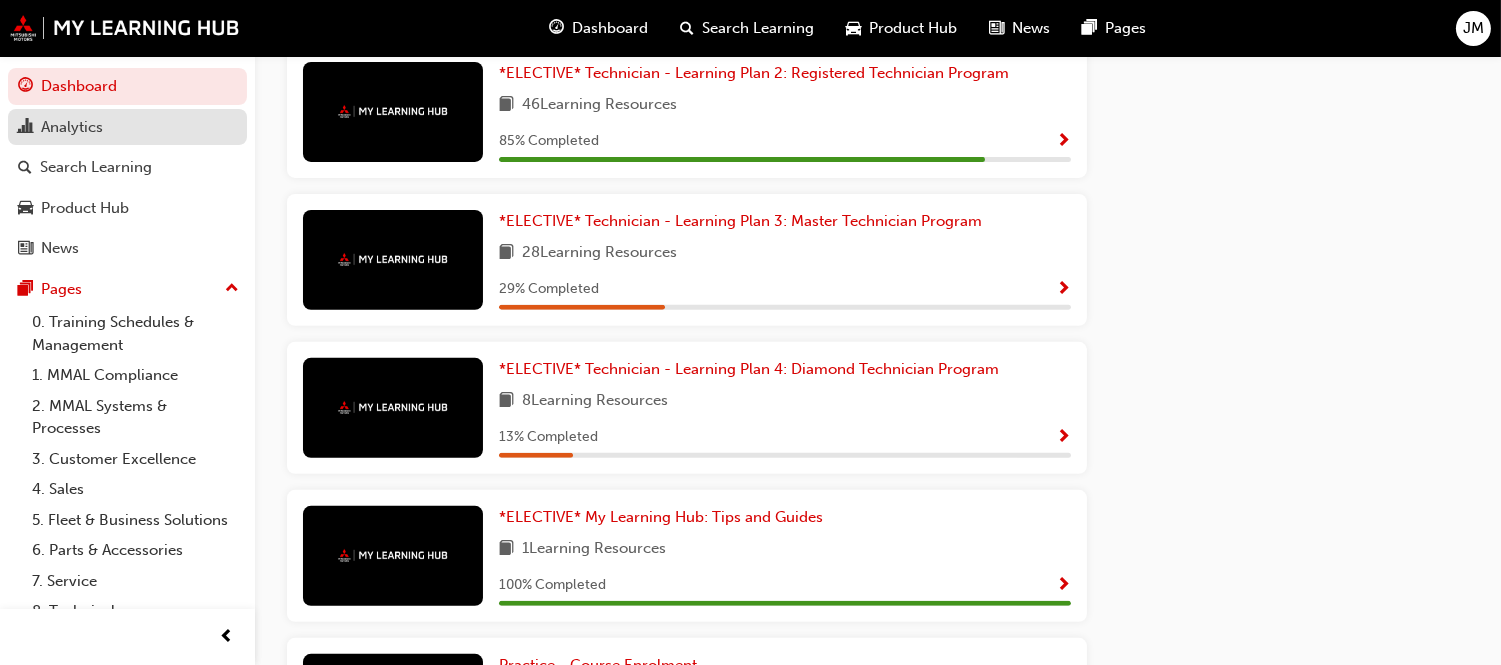 click on "Analytics" at bounding box center [72, 127] 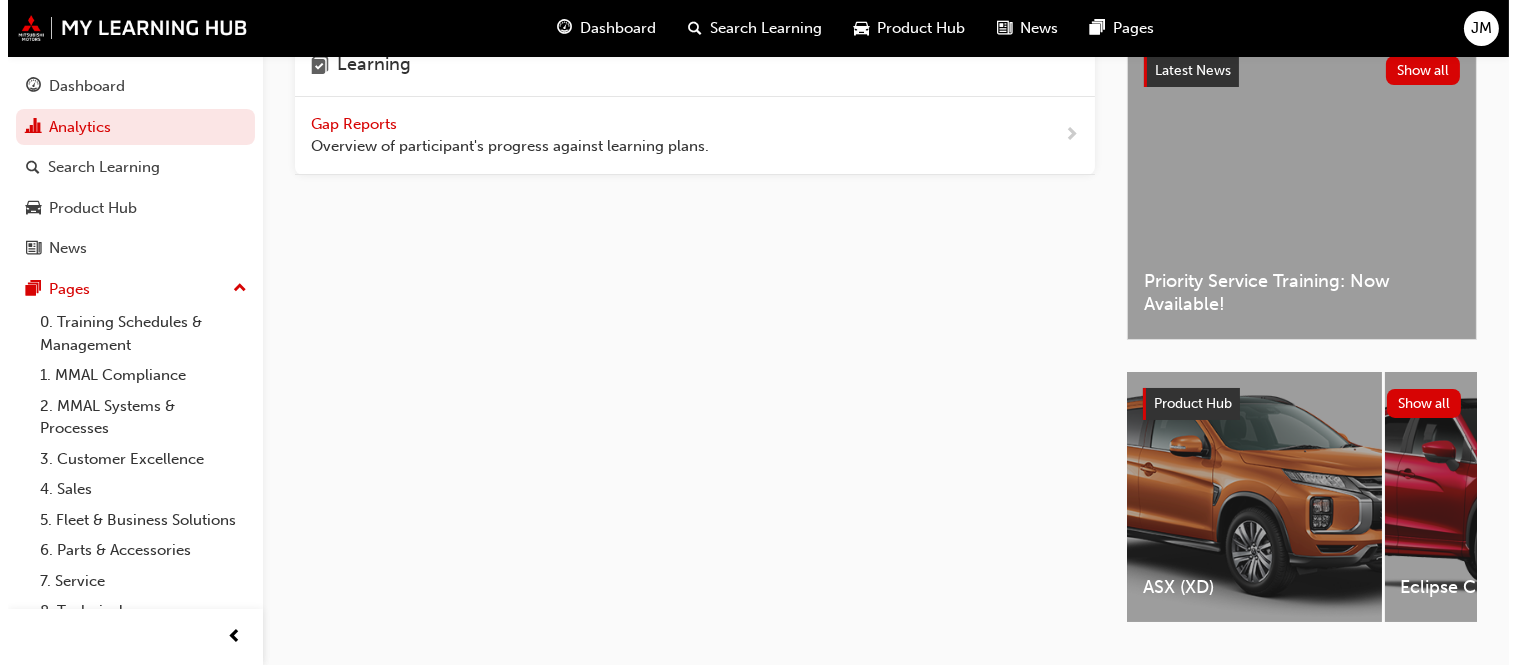 scroll, scrollTop: 0, scrollLeft: 0, axis: both 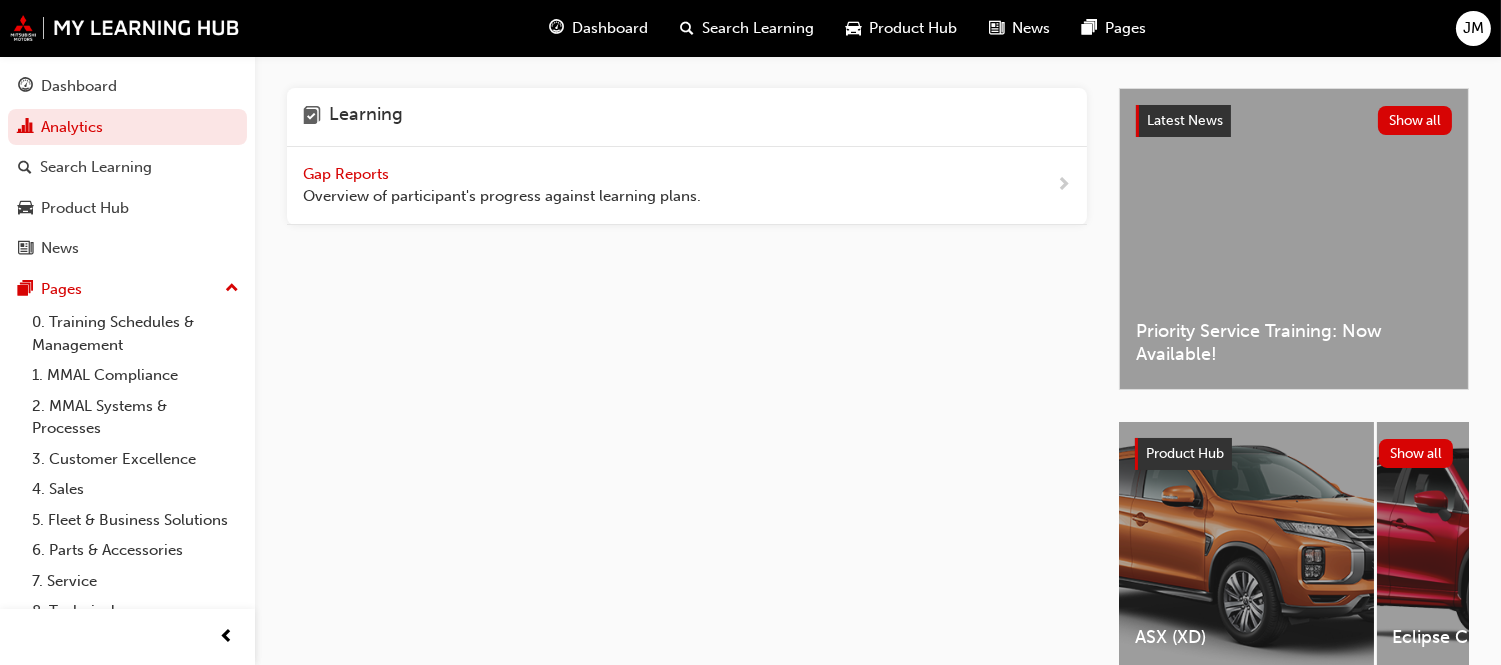 click on "Overview of participant's progress against learning plans." at bounding box center (502, 196) 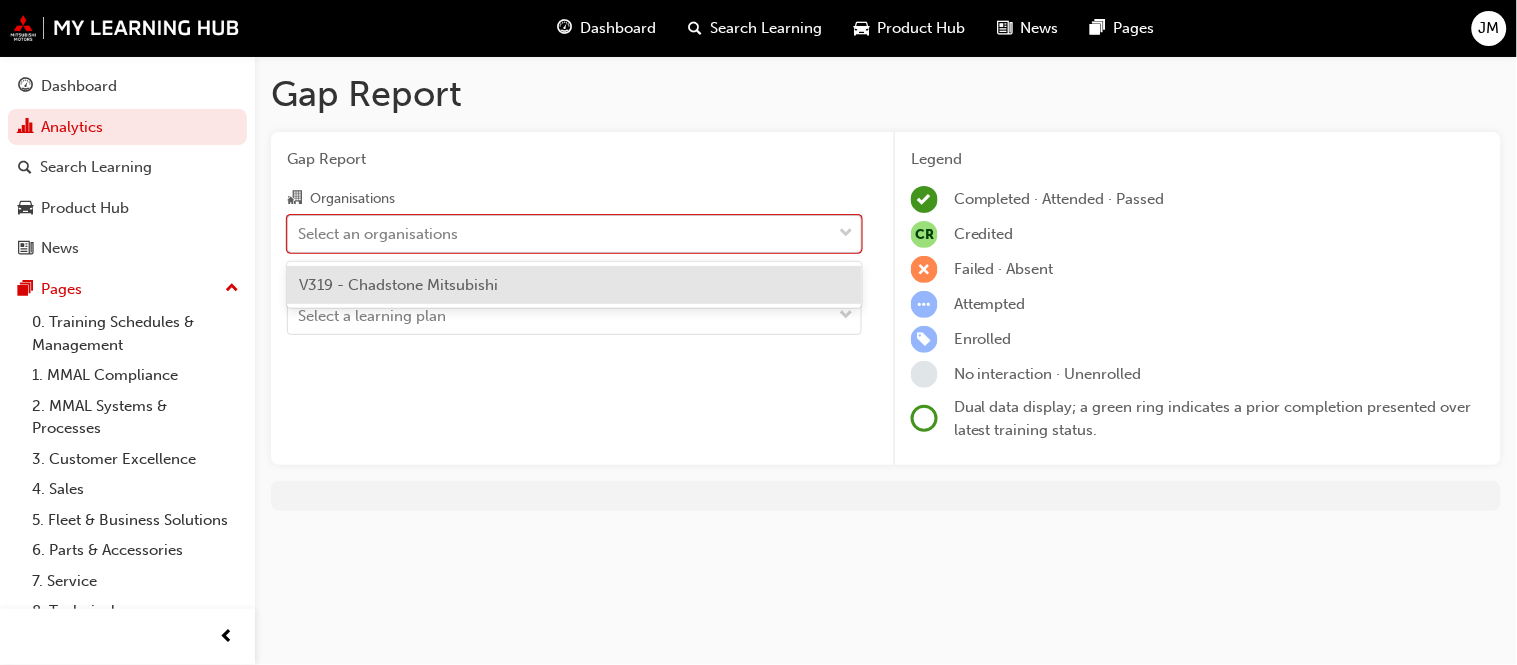 click at bounding box center (846, 234) 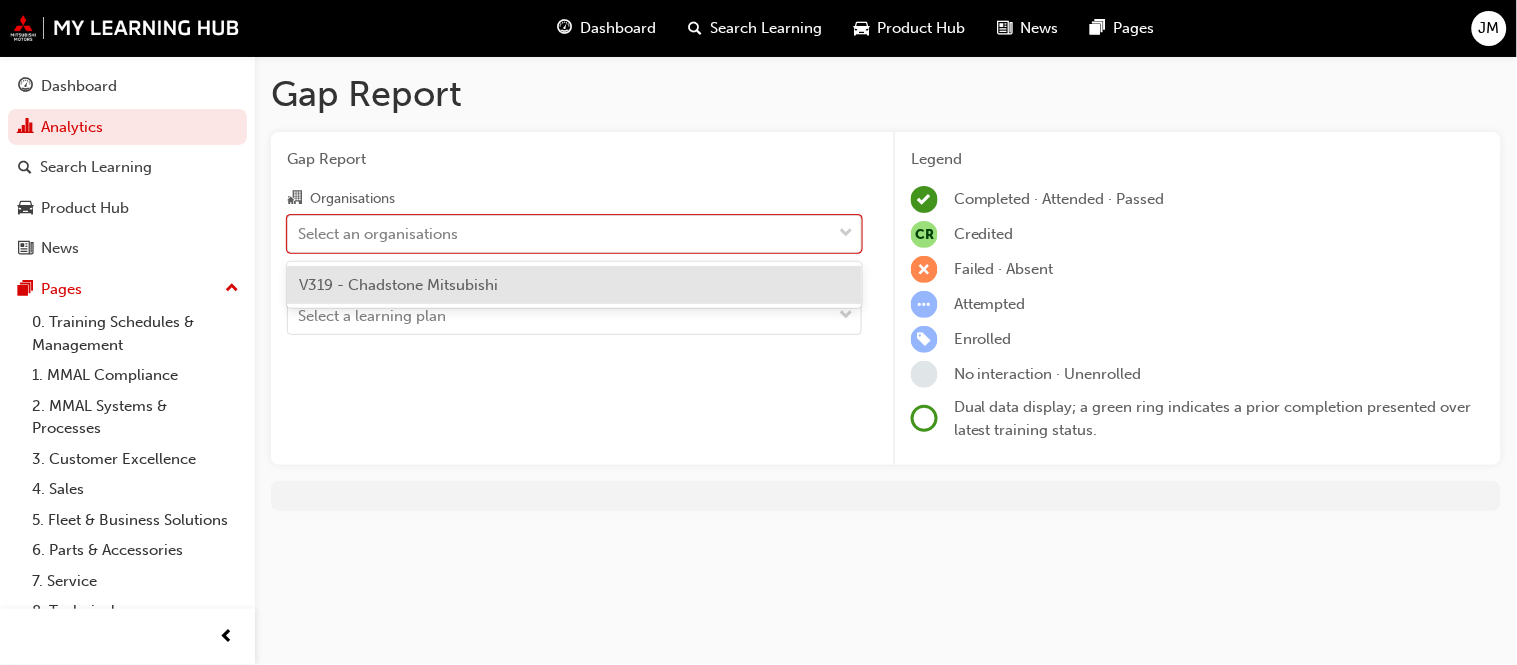 click on "V319 - Chadstone Mitsubishi" at bounding box center (574, 285) 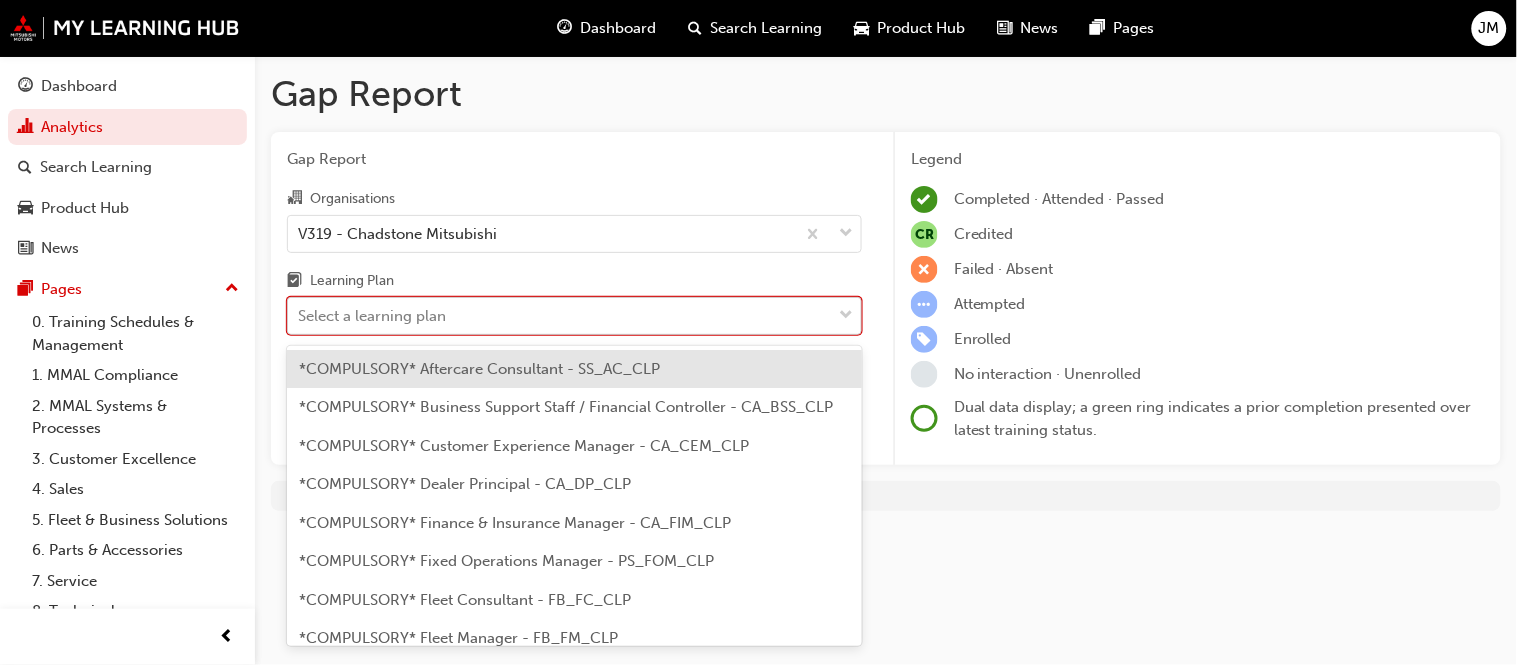 click at bounding box center [846, 316] 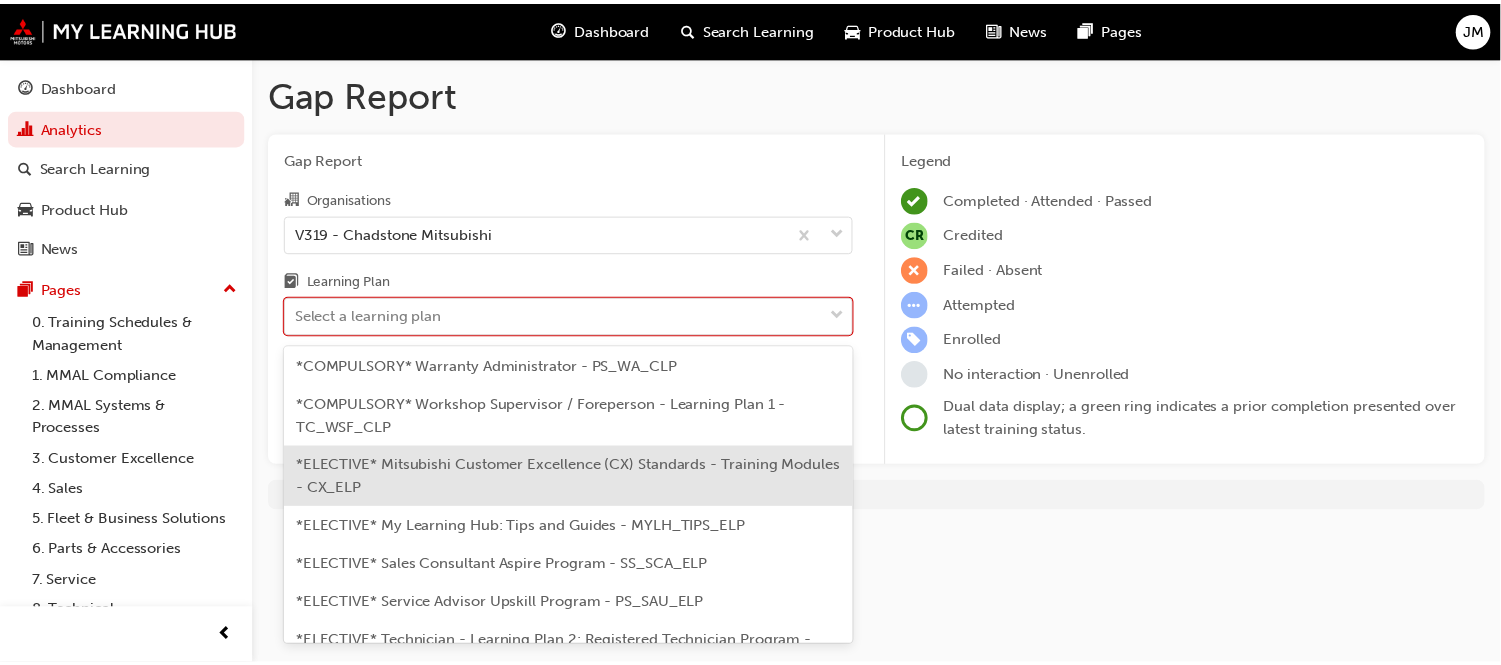 scroll, scrollTop: 888, scrollLeft: 0, axis: vertical 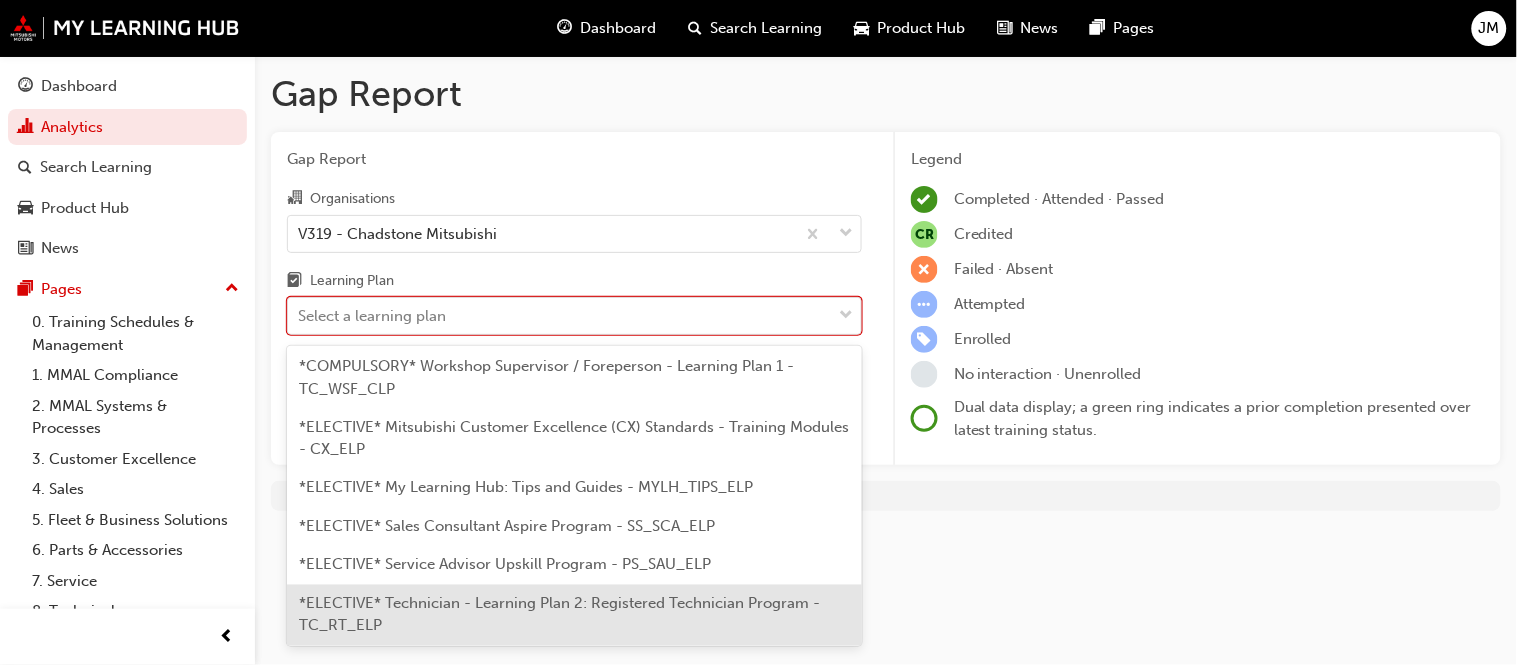 click on "*ELECTIVE* Technician - Learning Plan 2: Registered Technician Program - TC_RT_ELP" at bounding box center [559, 615] 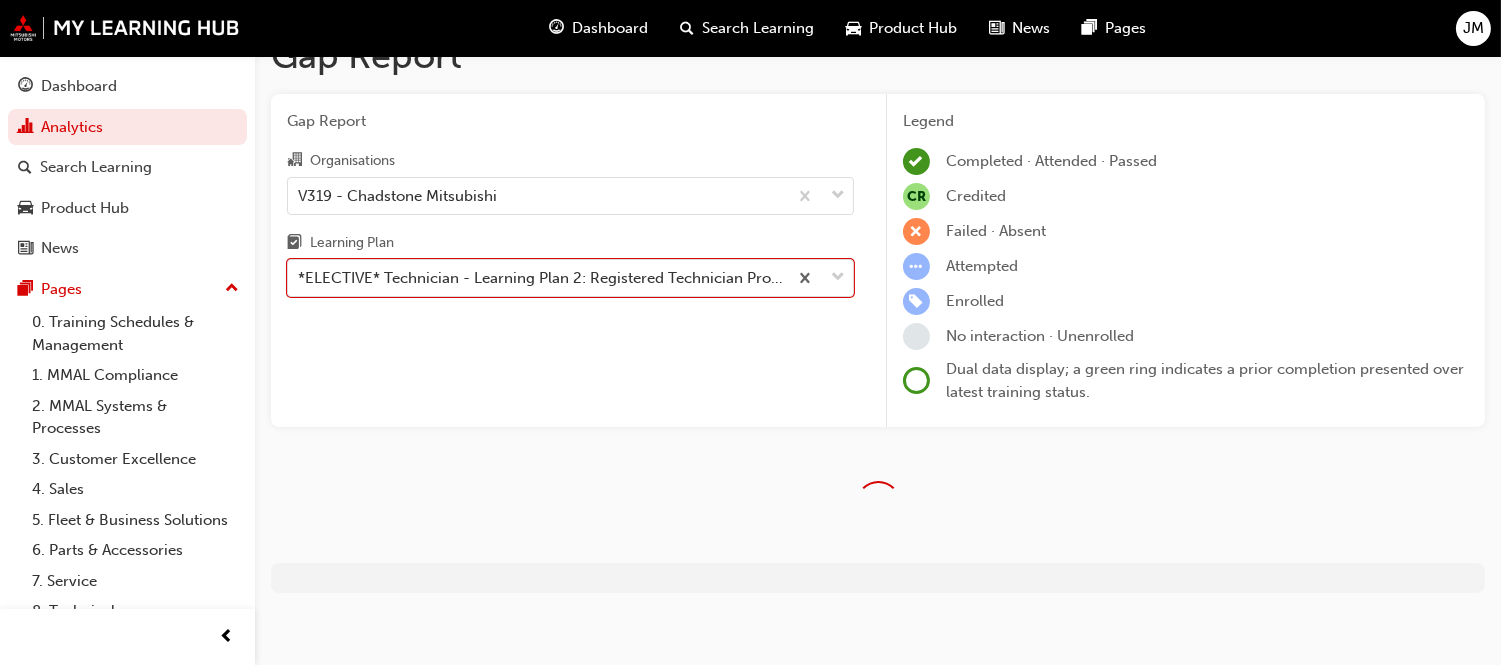 scroll, scrollTop: 47, scrollLeft: 0, axis: vertical 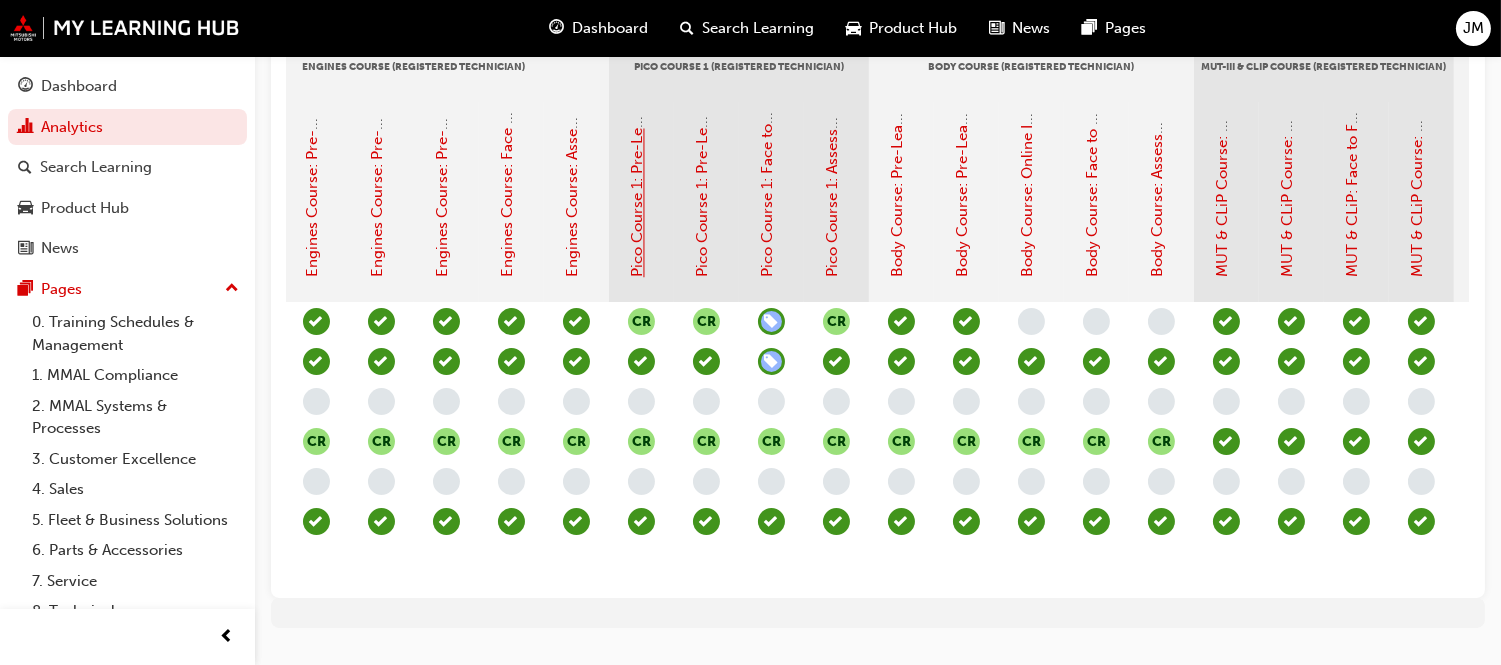 click on "Pico Course 1: Pre-Learning Module 1 (Registered Technician Program)" at bounding box center (638, 31) 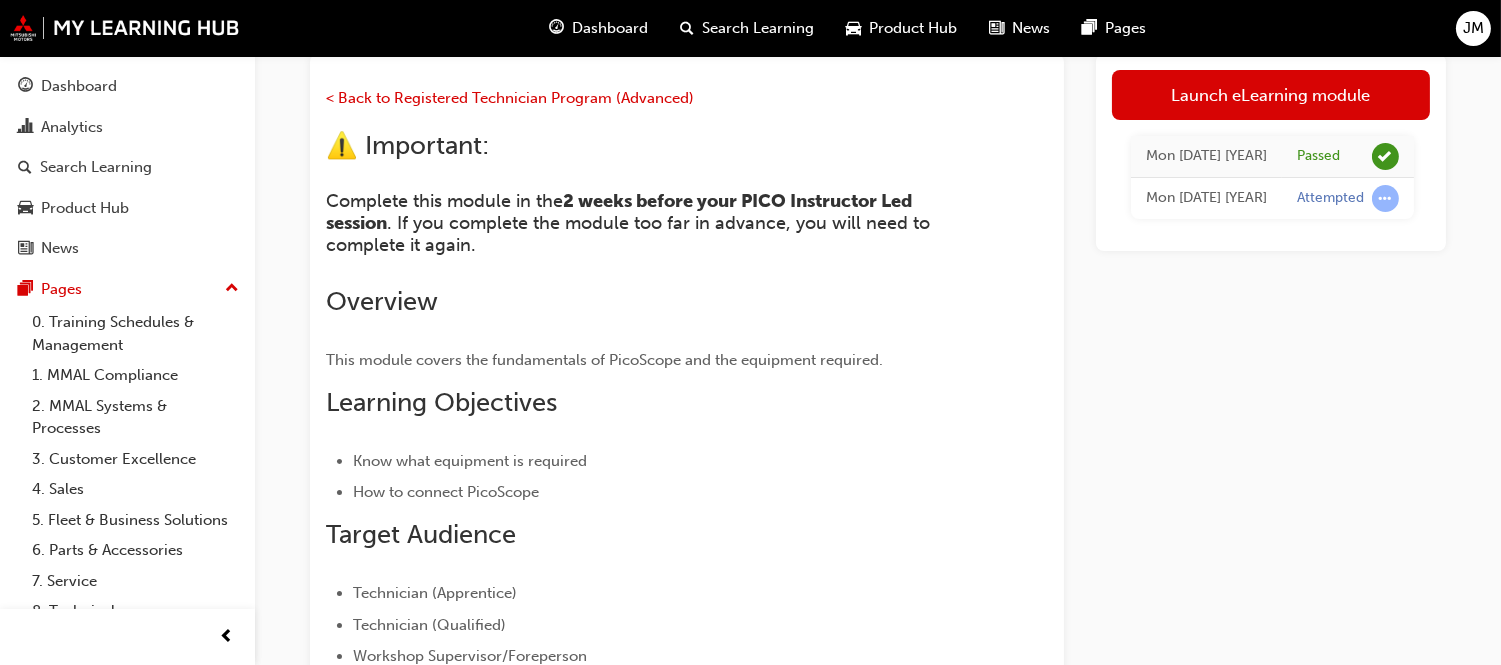 scroll, scrollTop: 158, scrollLeft: 0, axis: vertical 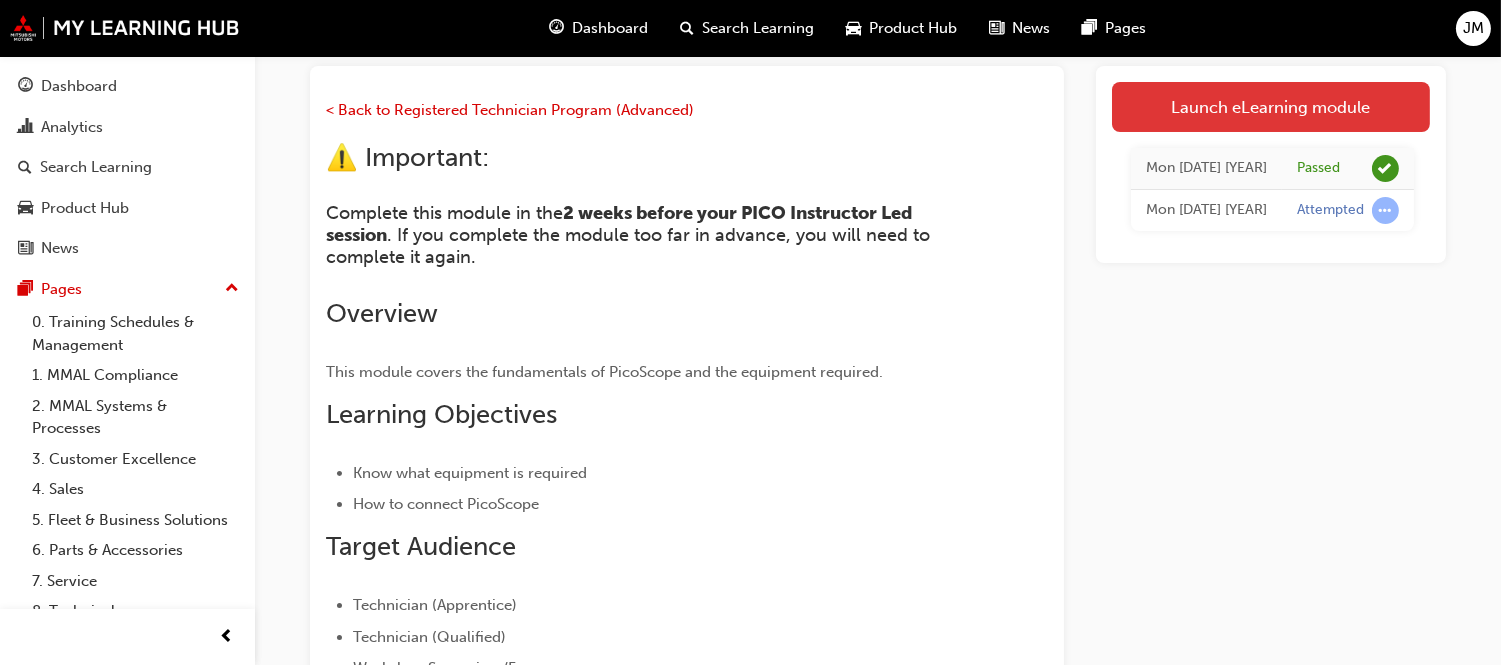 click on "Launch eLearning module" at bounding box center (1271, 107) 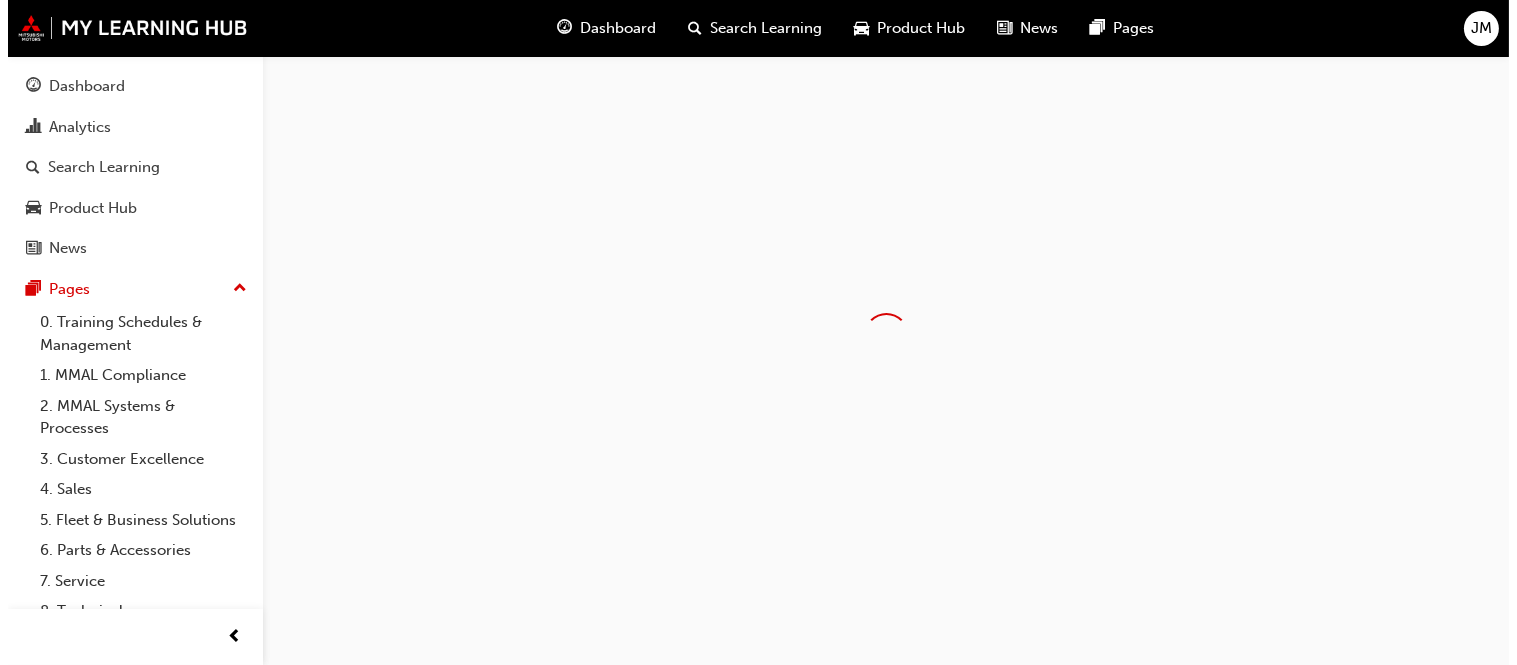 scroll, scrollTop: 0, scrollLeft: 0, axis: both 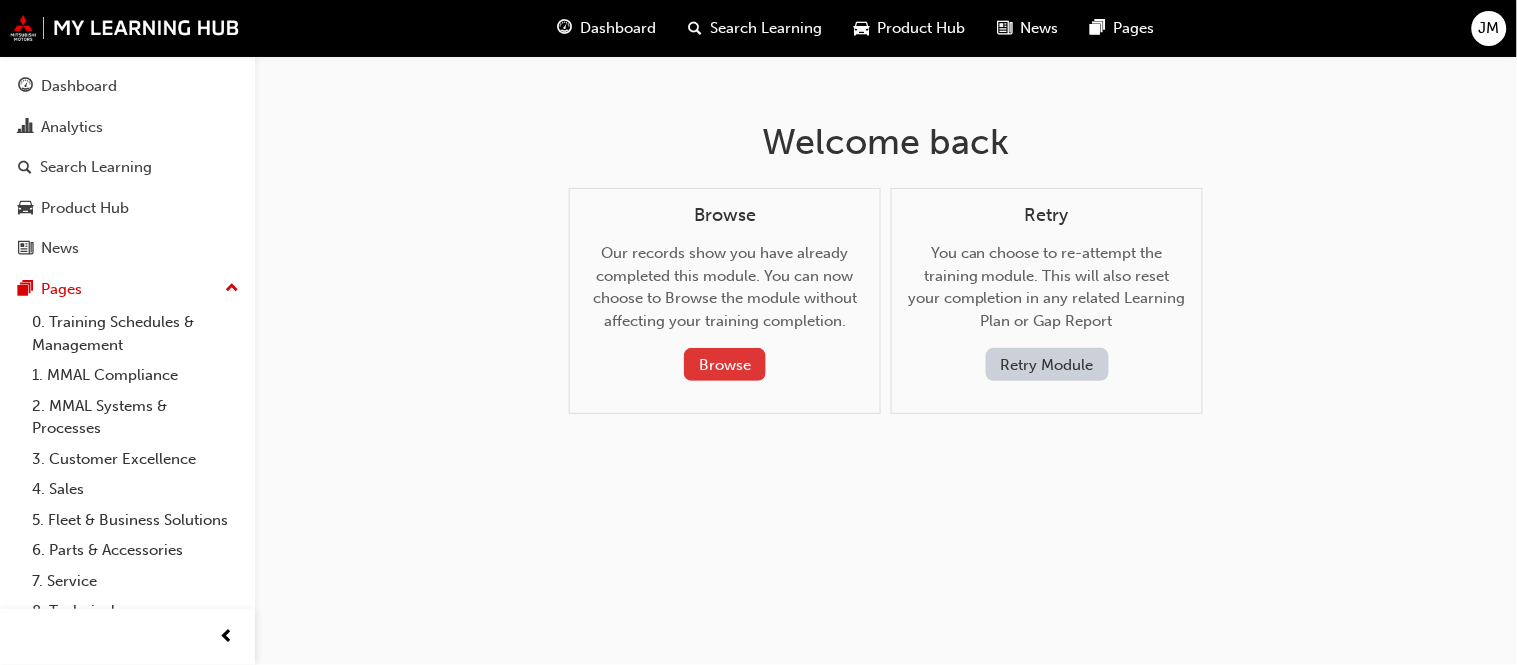 click on "Browse" at bounding box center [725, 364] 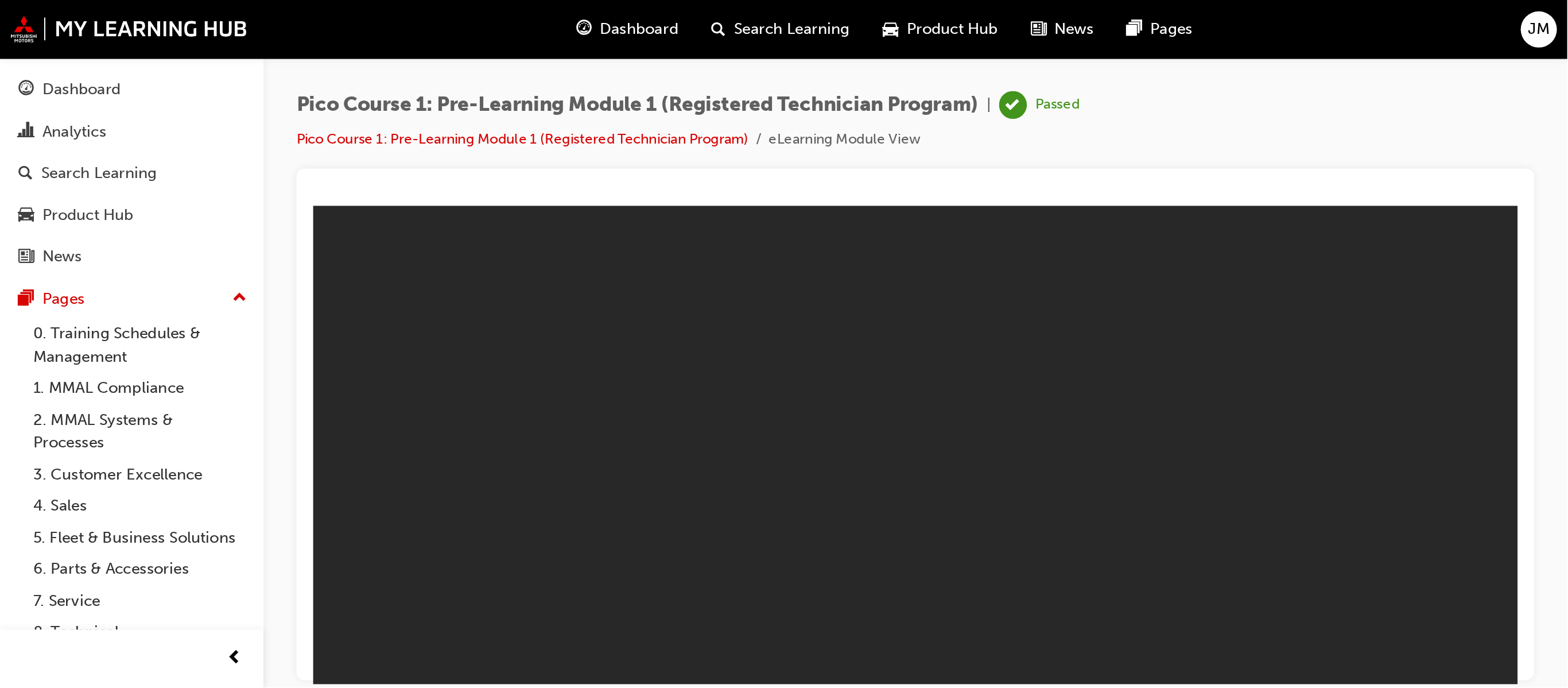 scroll, scrollTop: 0, scrollLeft: 0, axis: both 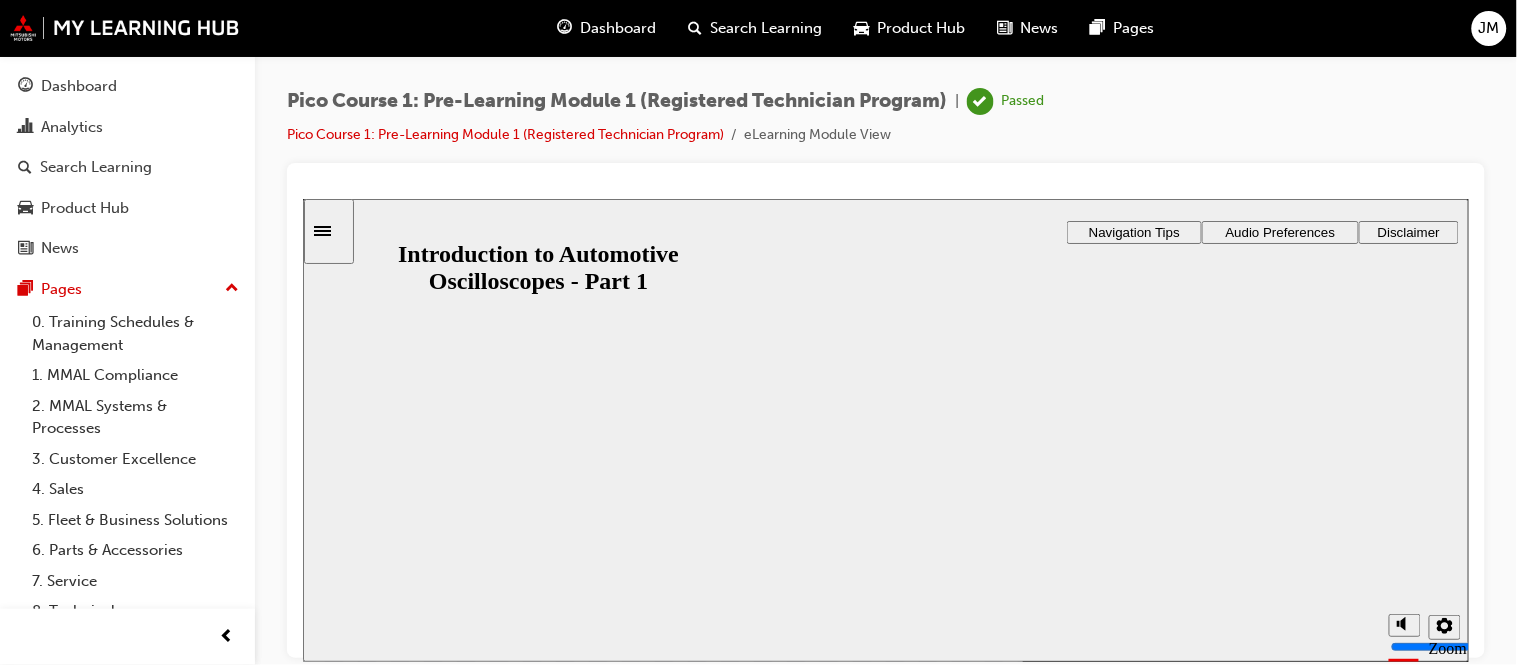 click on "Restart" at bounding box center (350, 967) 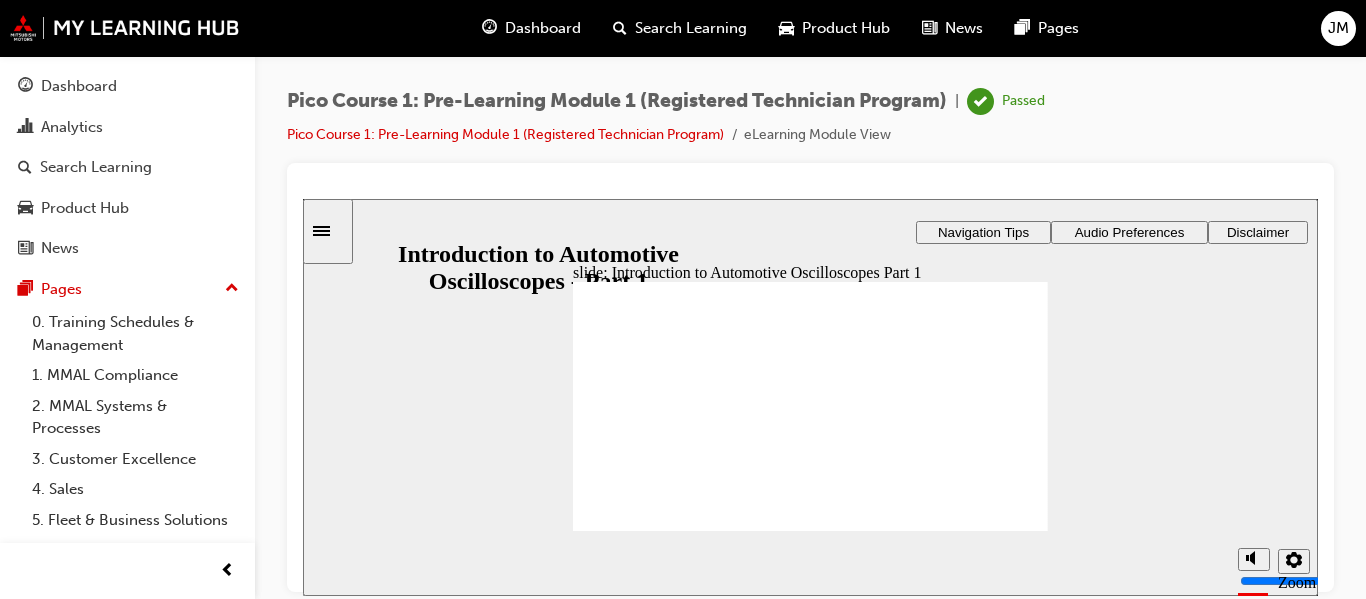 click 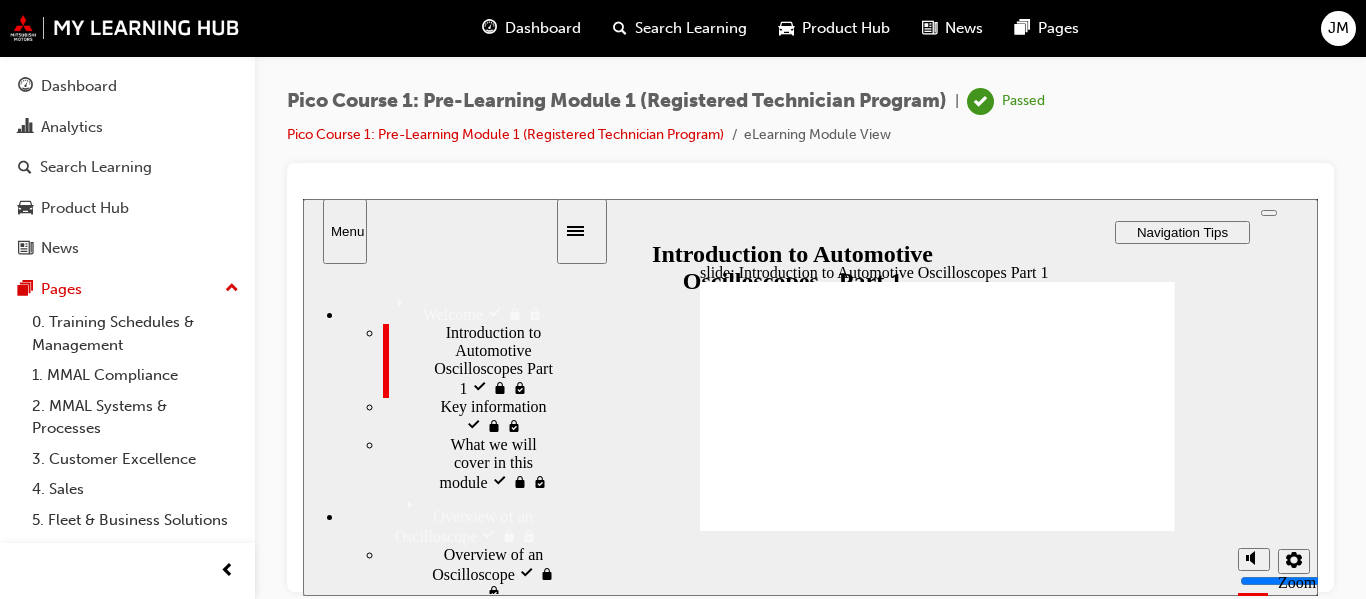 click at bounding box center (810, 377) 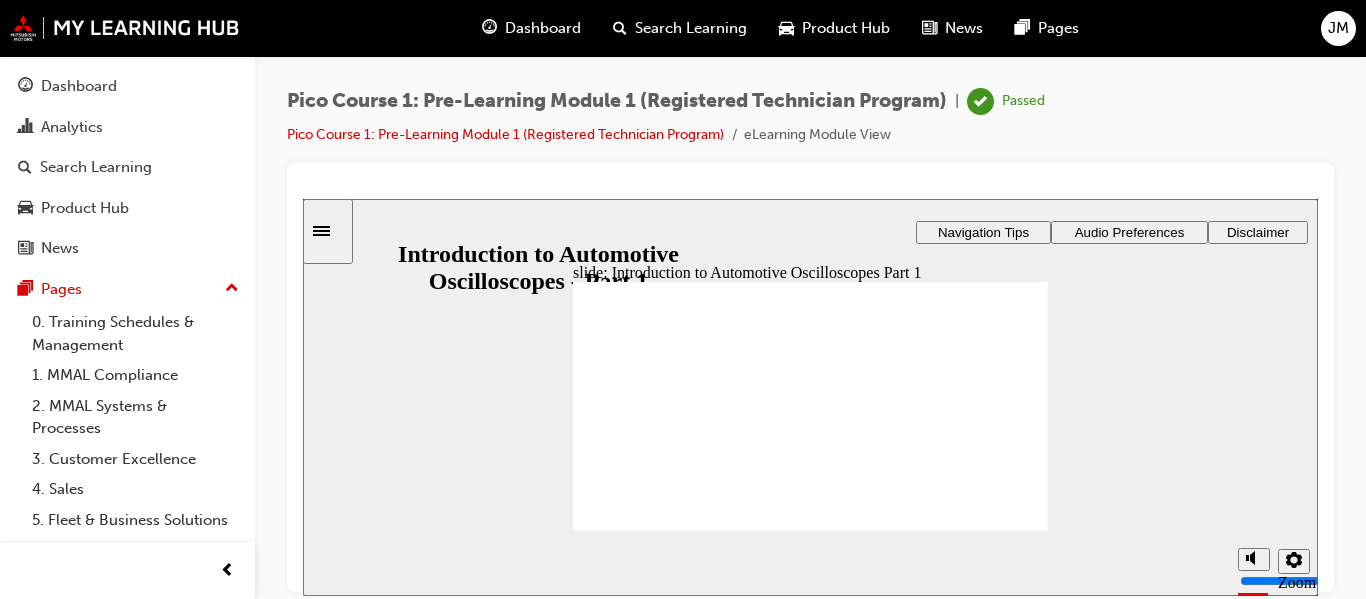 click 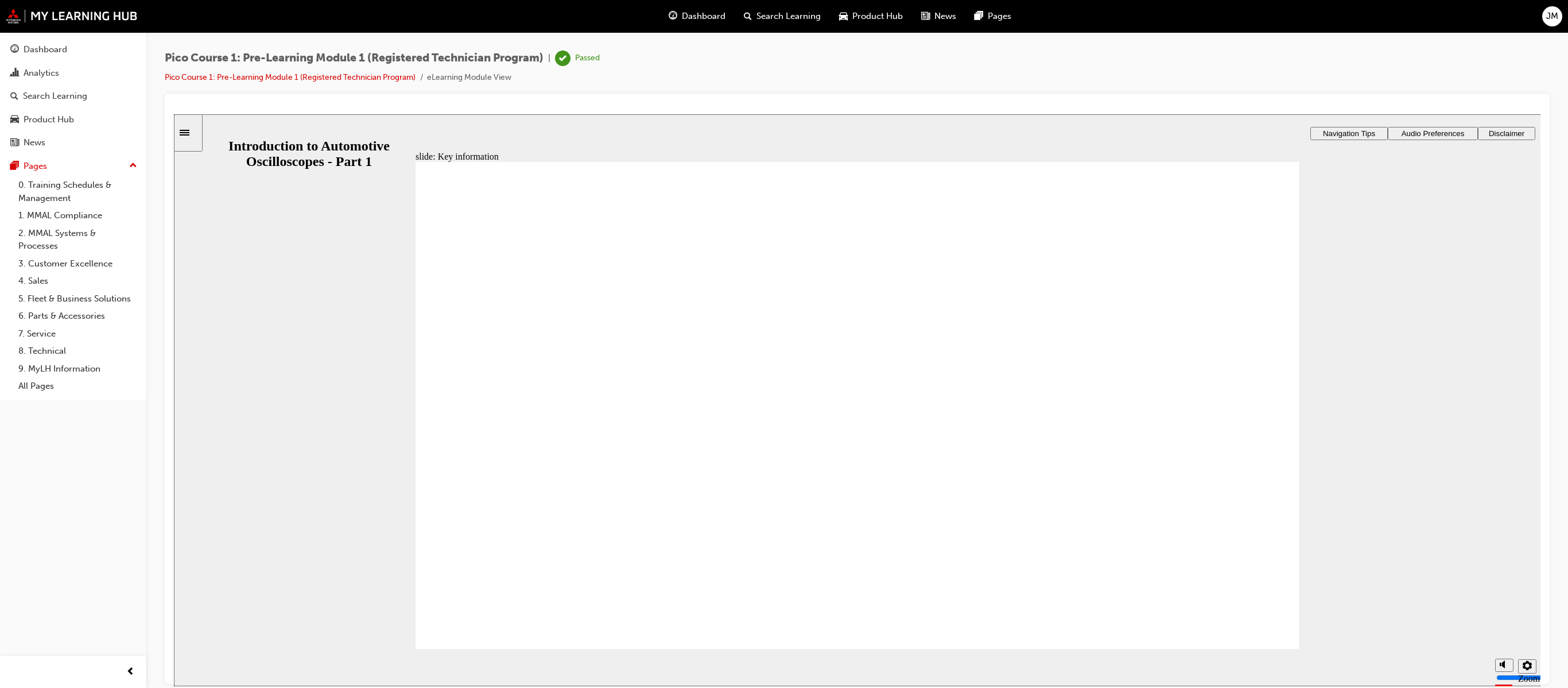 click on "Next" at bounding box center [1232, 2781] 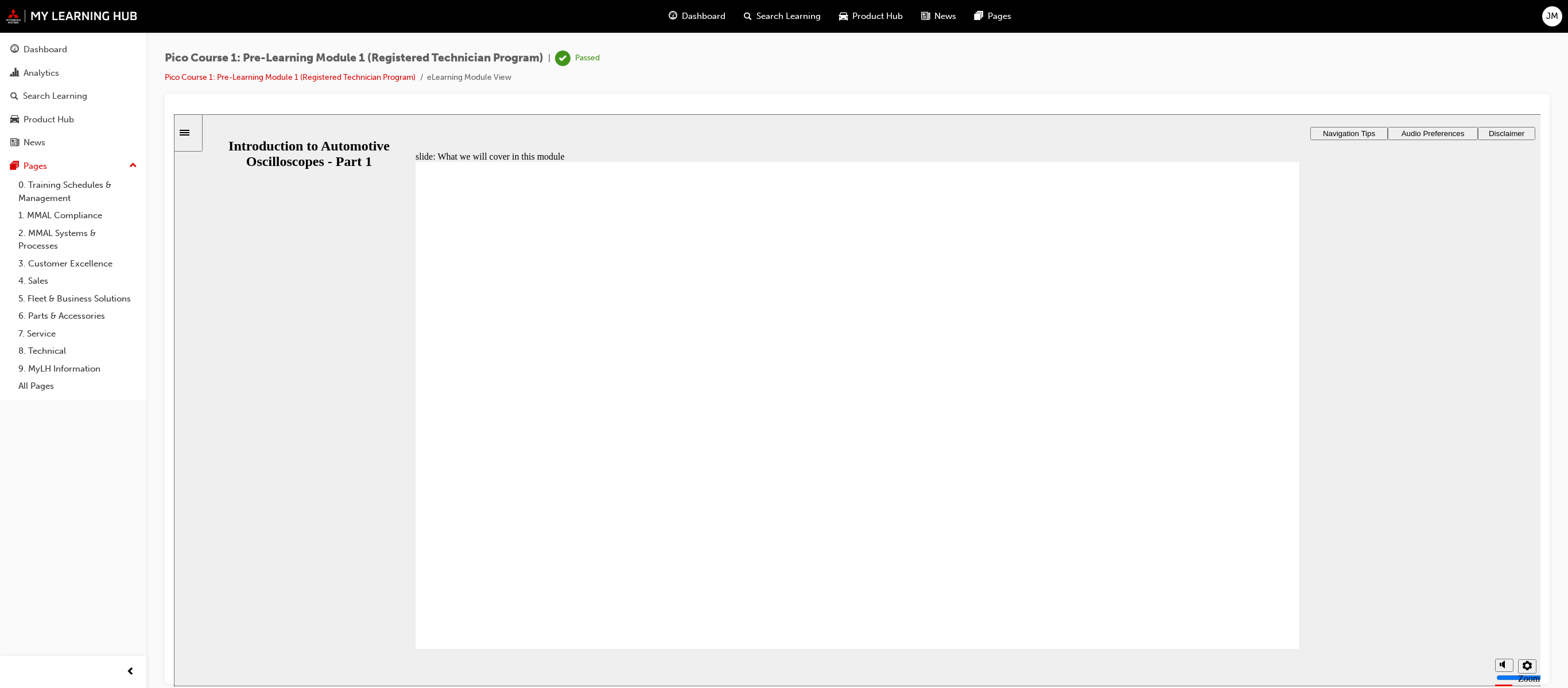 click 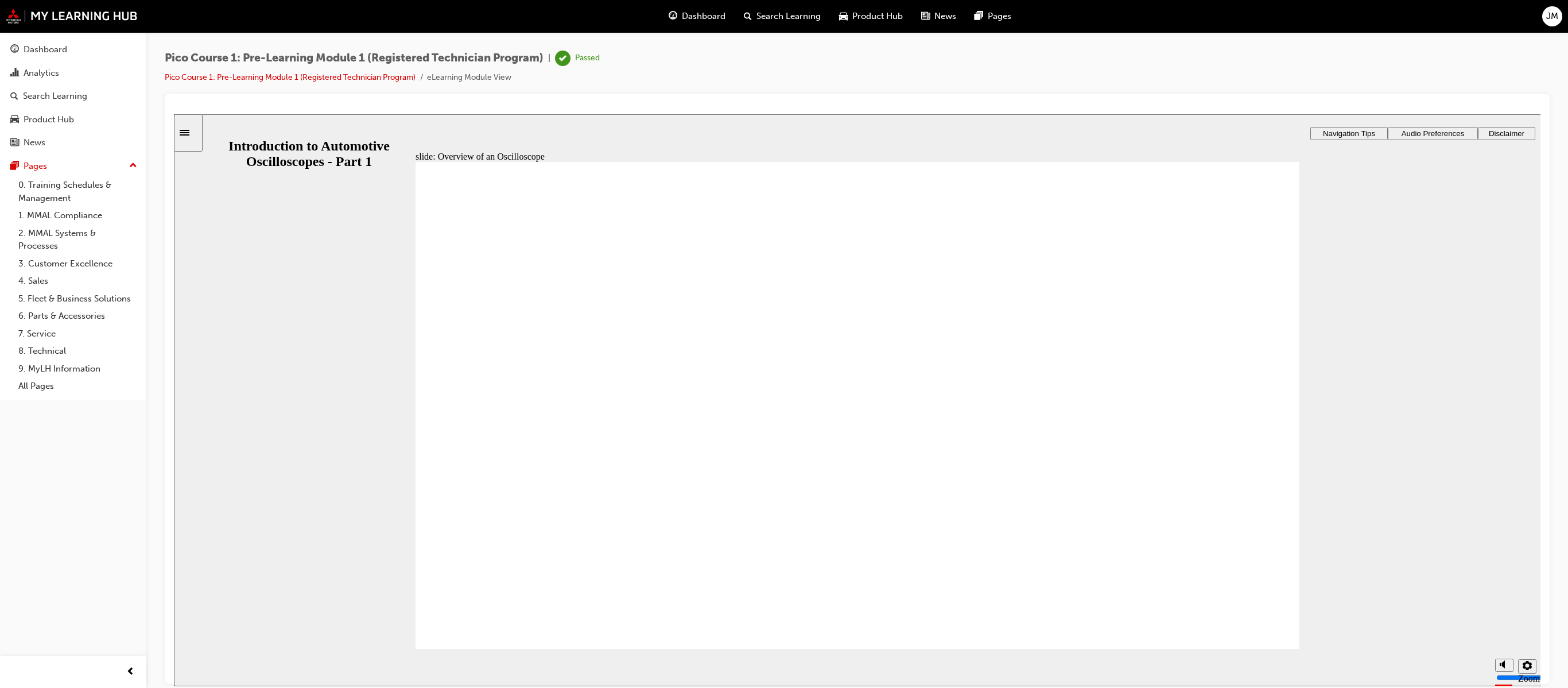 click 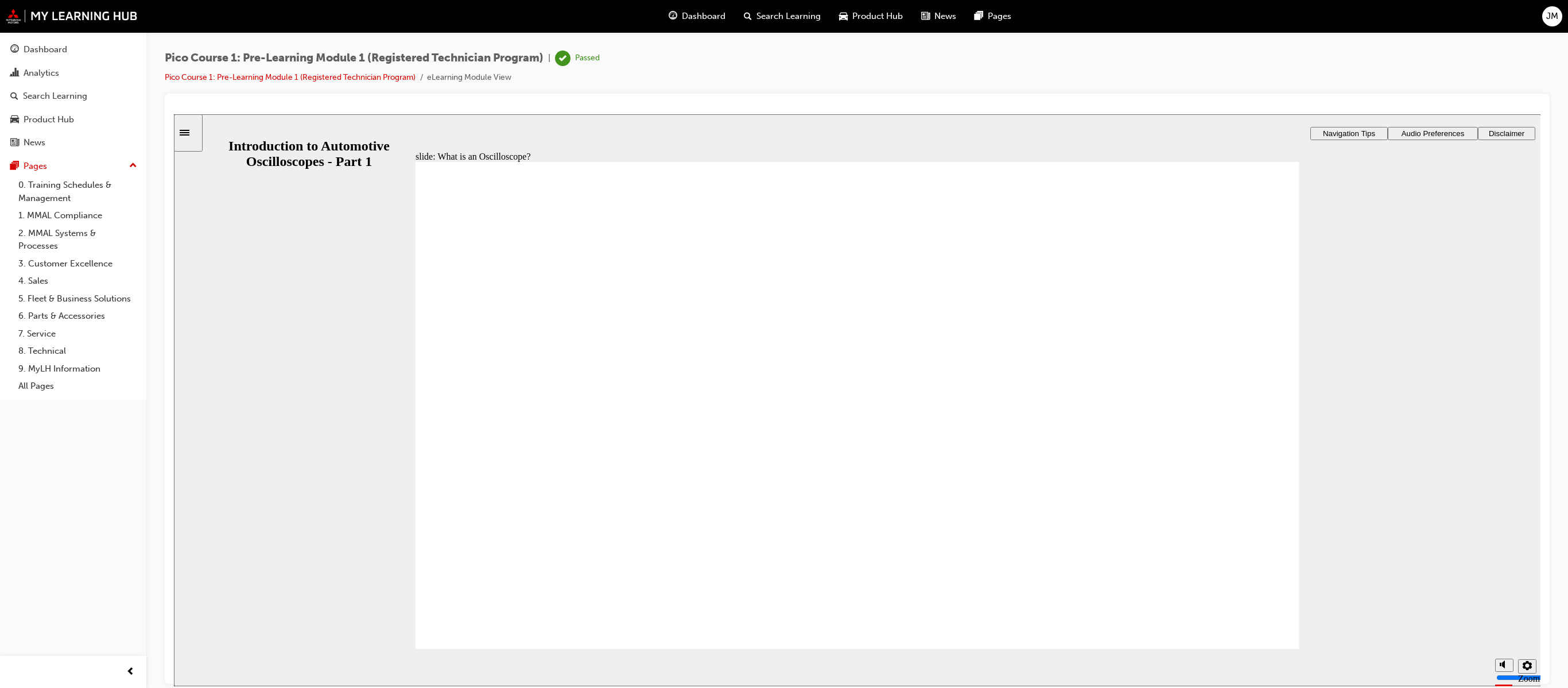 click 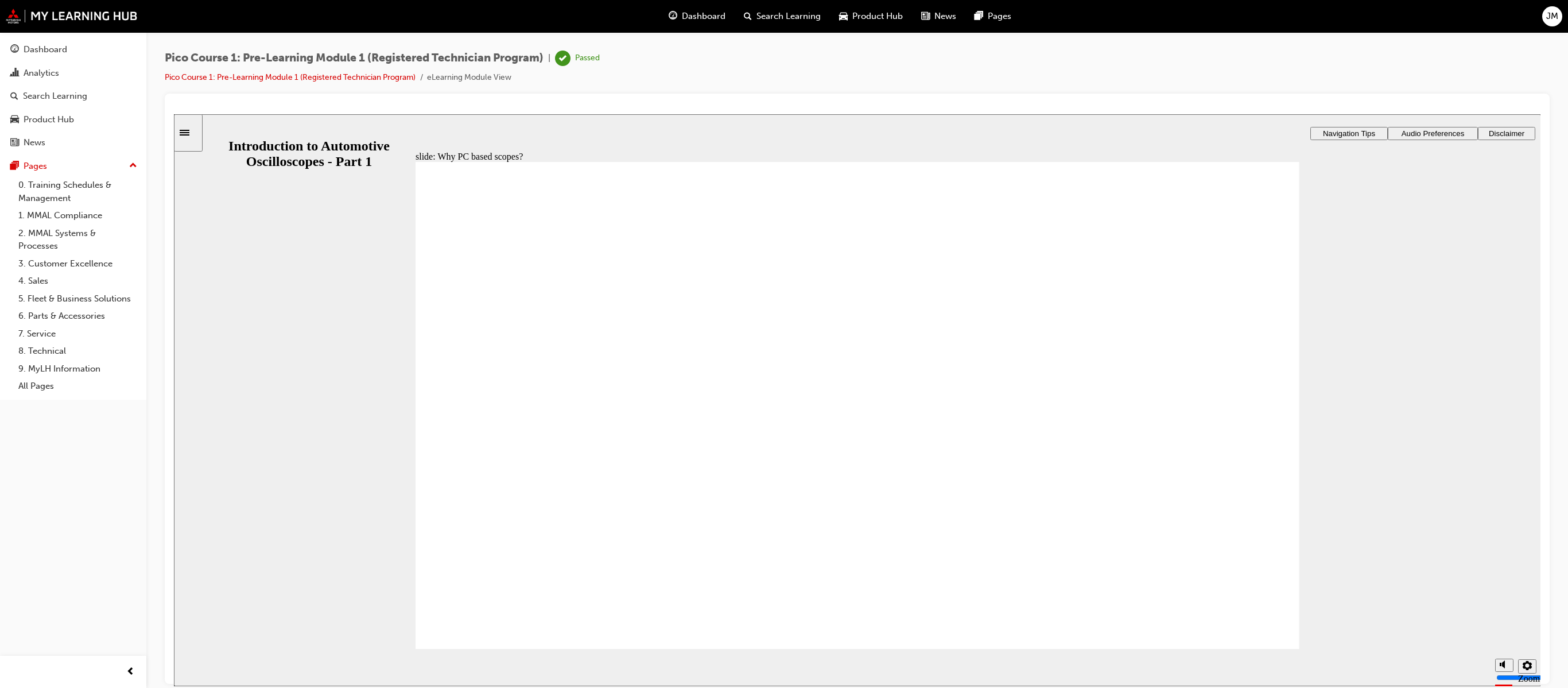 click 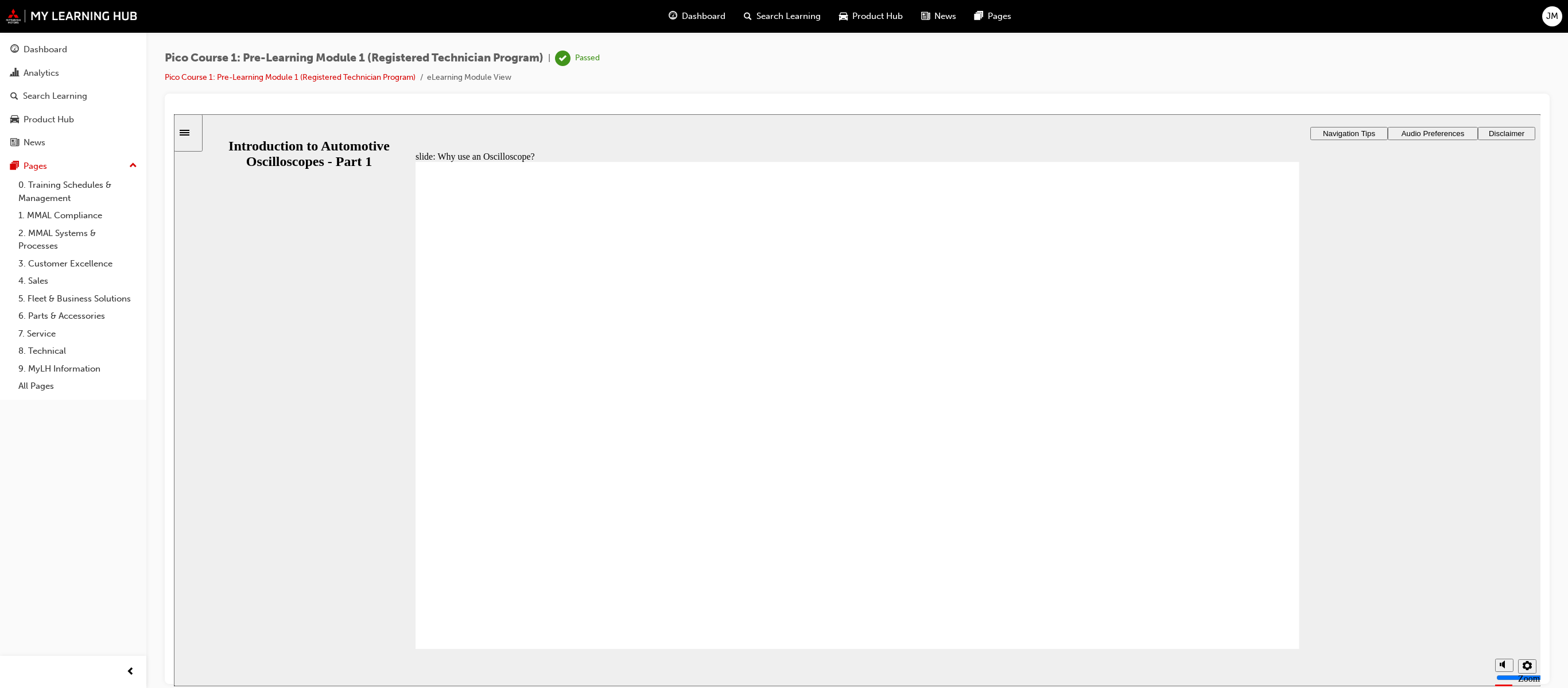 click 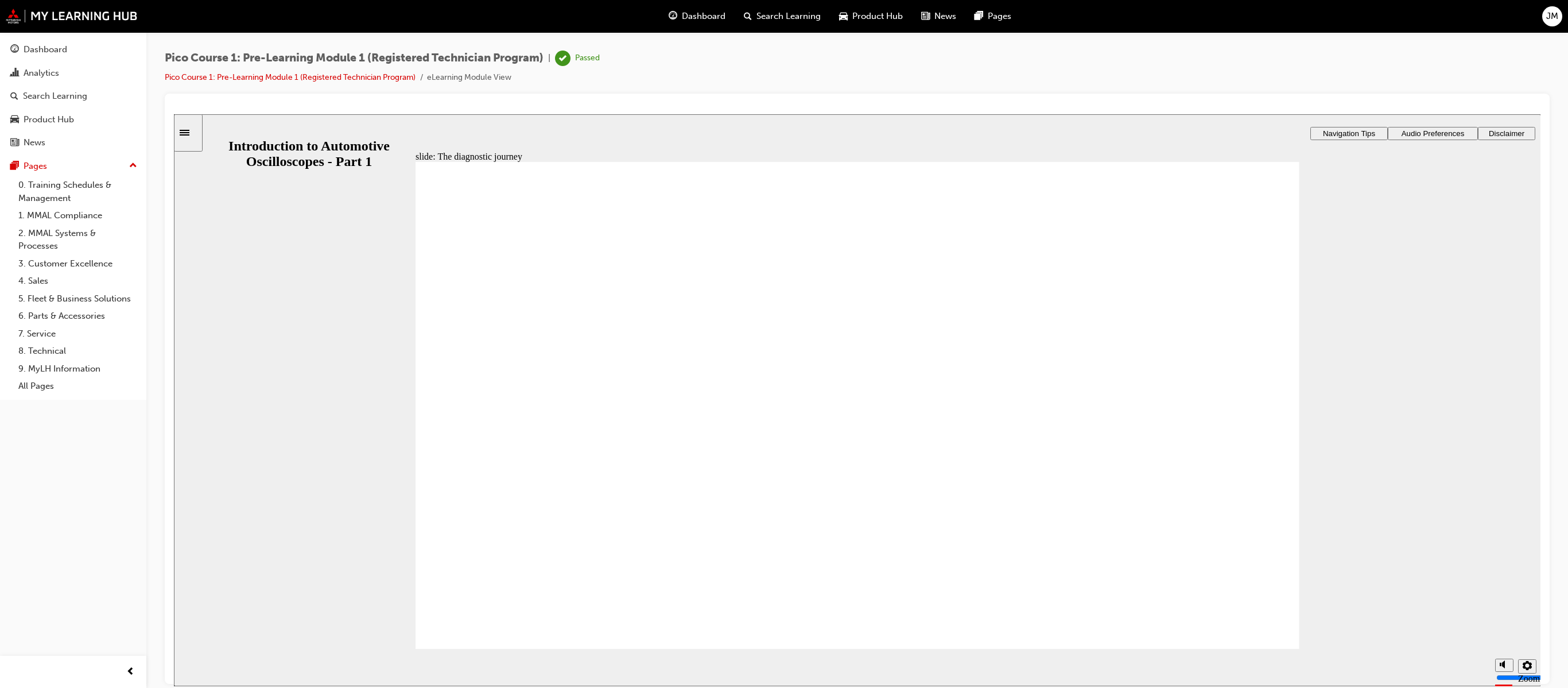 click 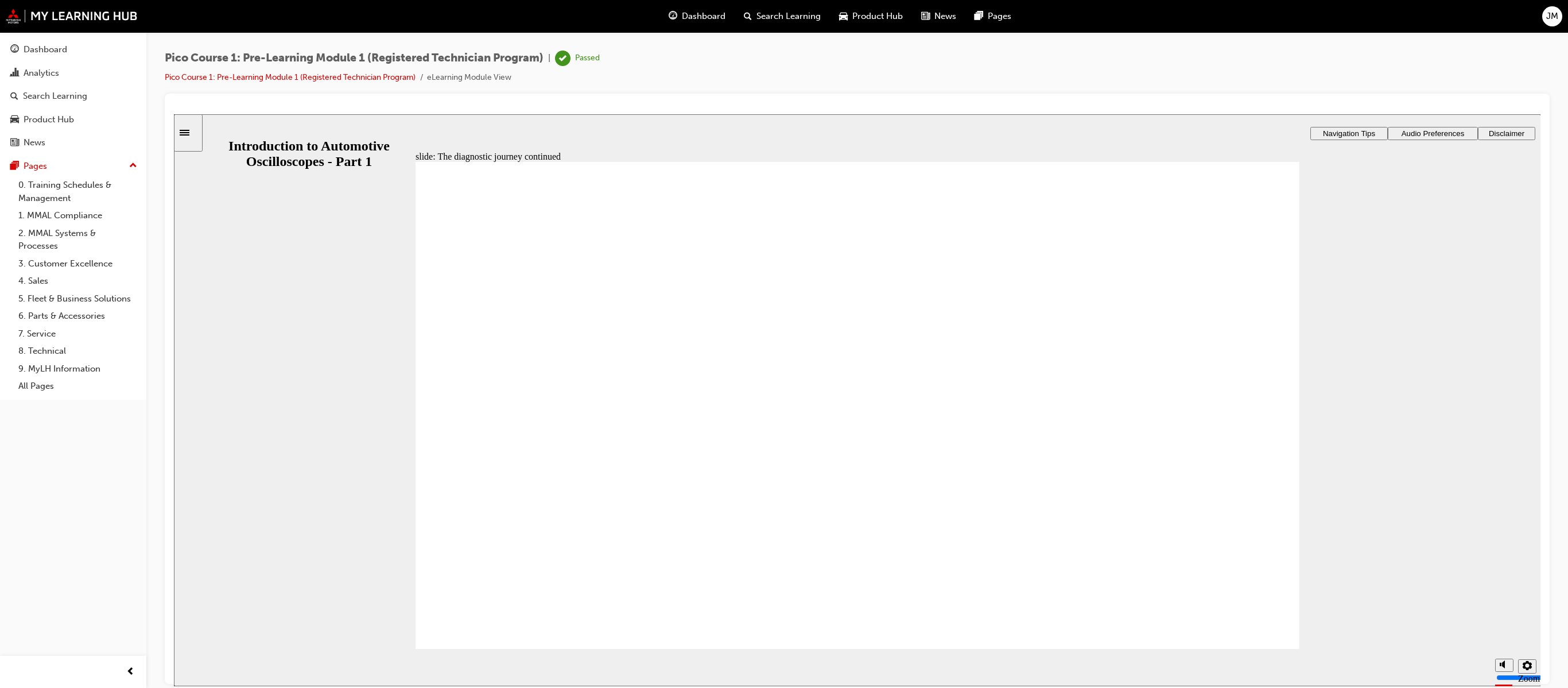 drag, startPoint x: 560, startPoint y: 465, endPoint x: 566, endPoint y: 462, distance: 6.708204 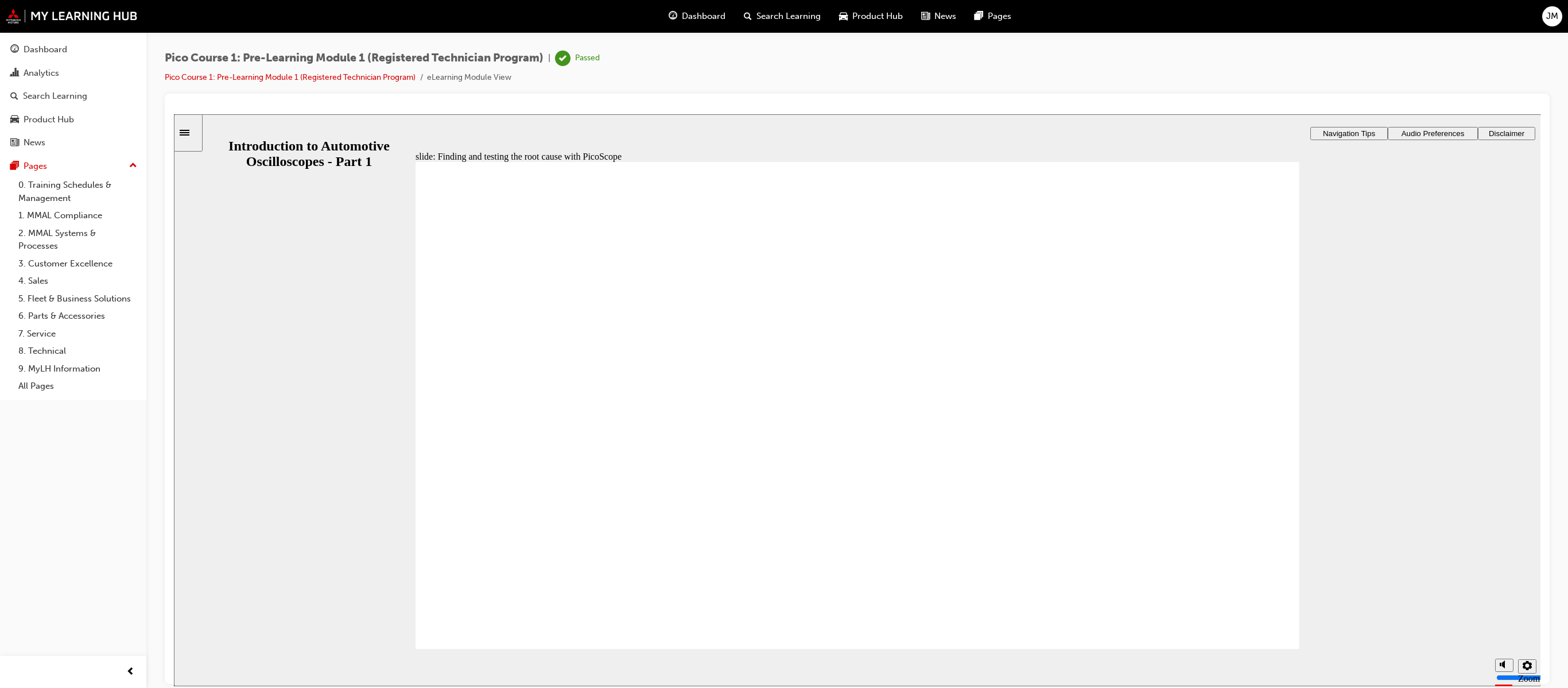 drag, startPoint x: 551, startPoint y: 529, endPoint x: 595, endPoint y: 520, distance: 44.911023 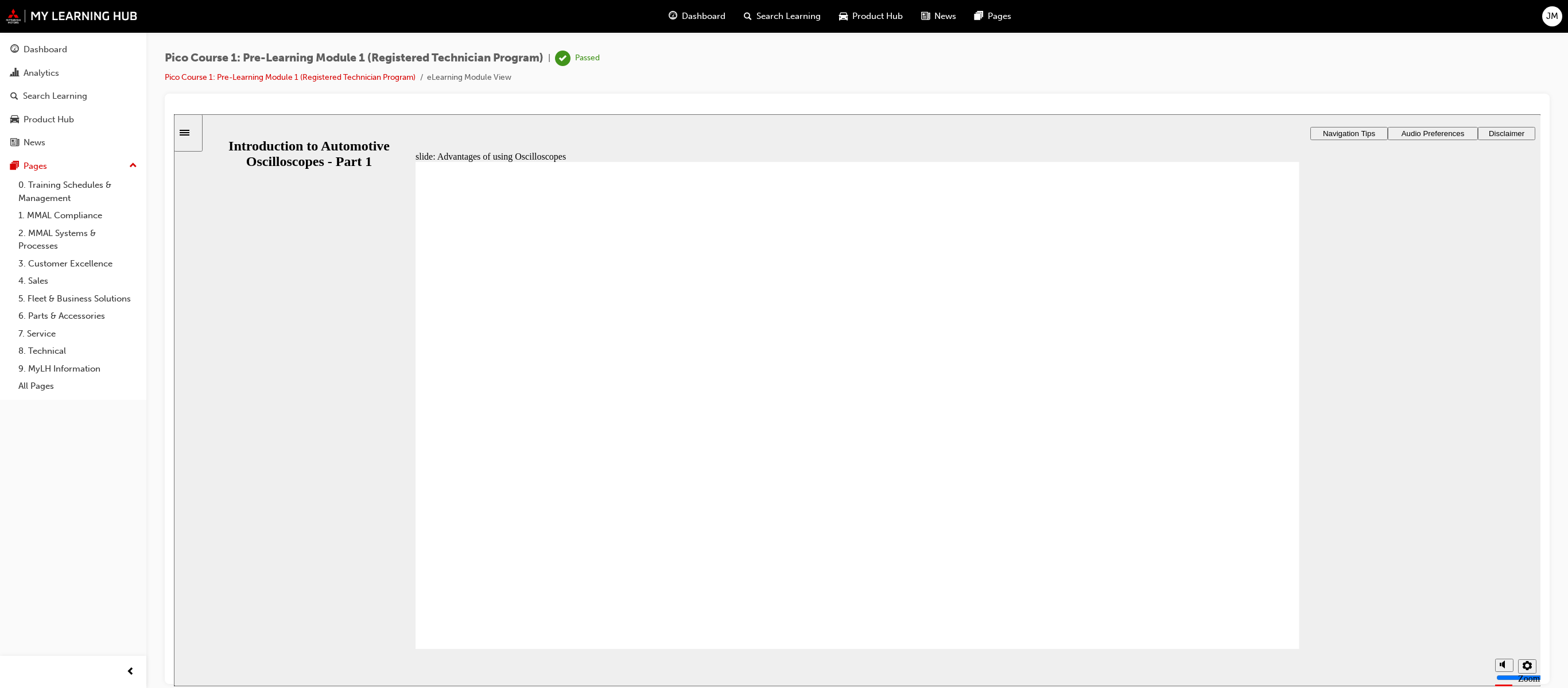 click 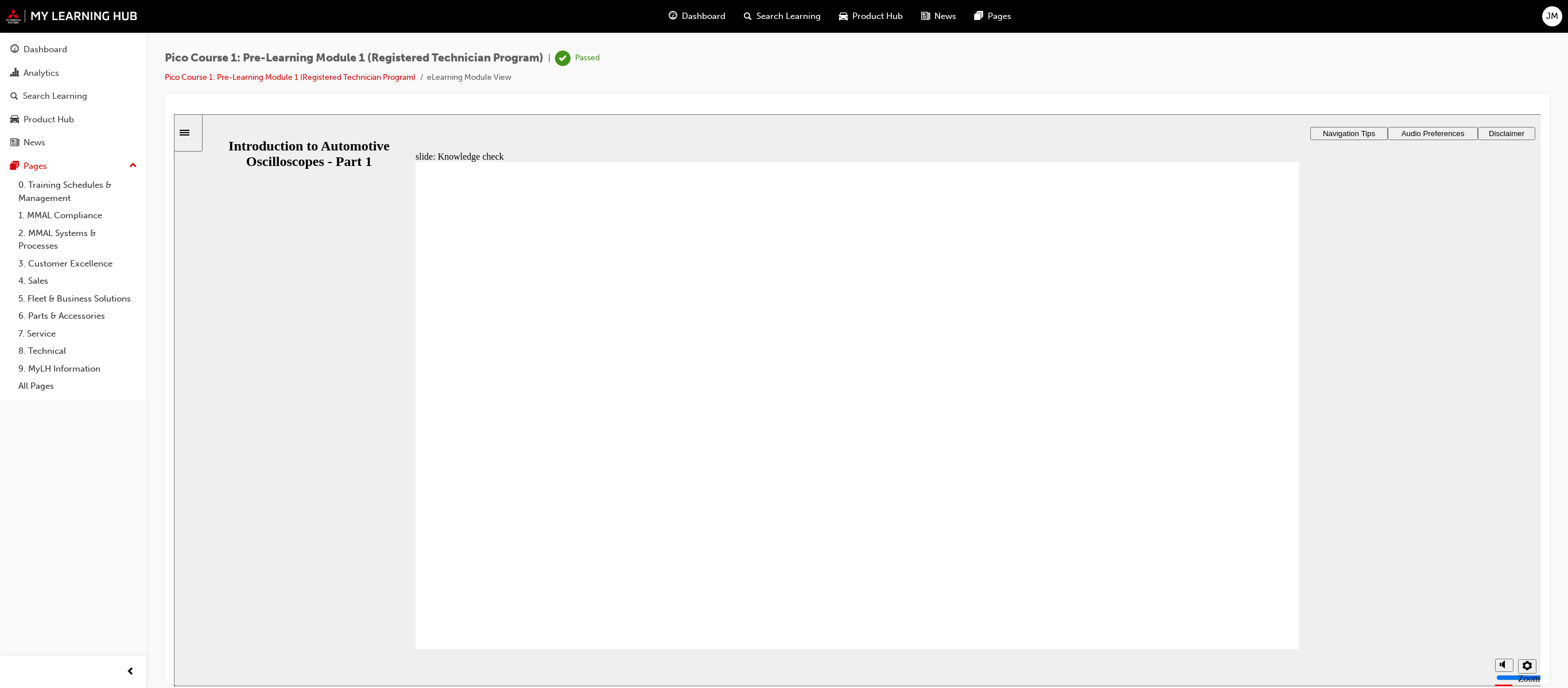 click 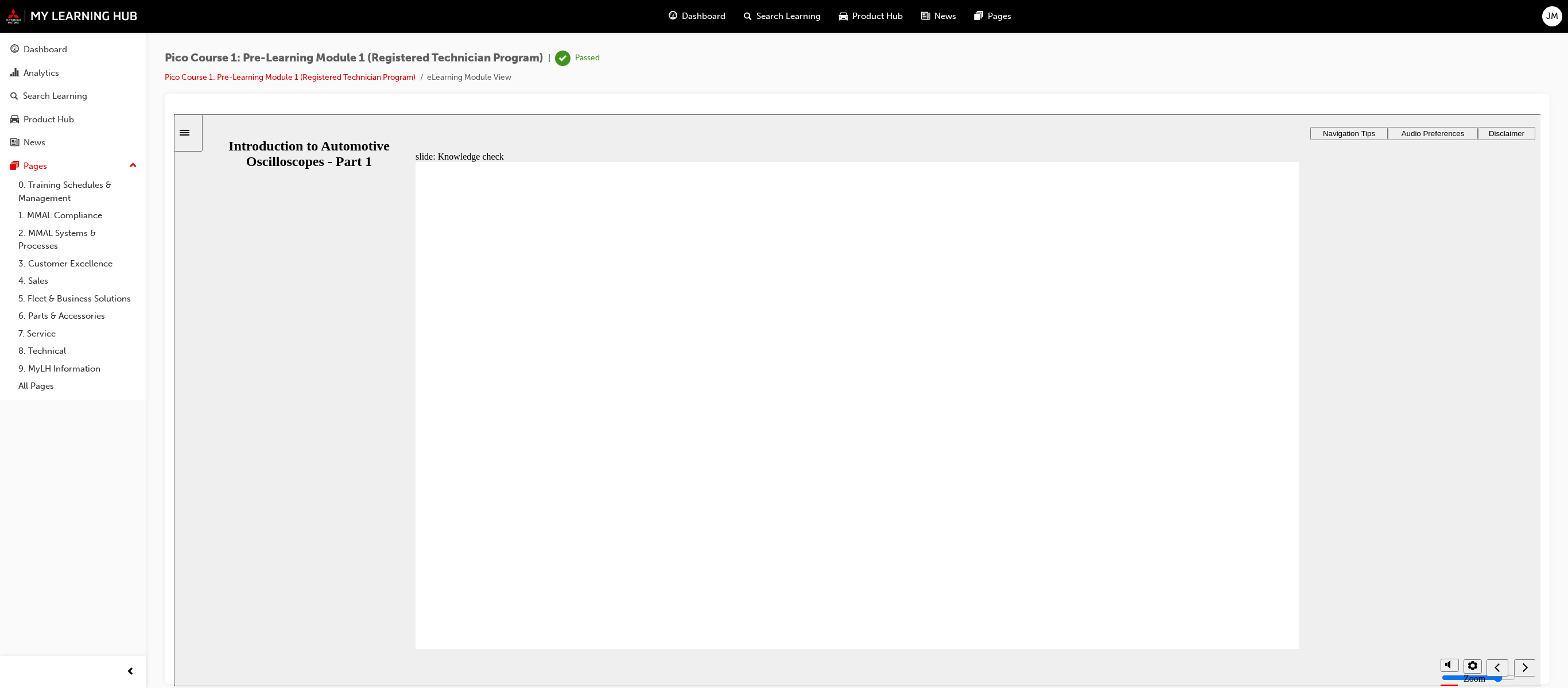 click 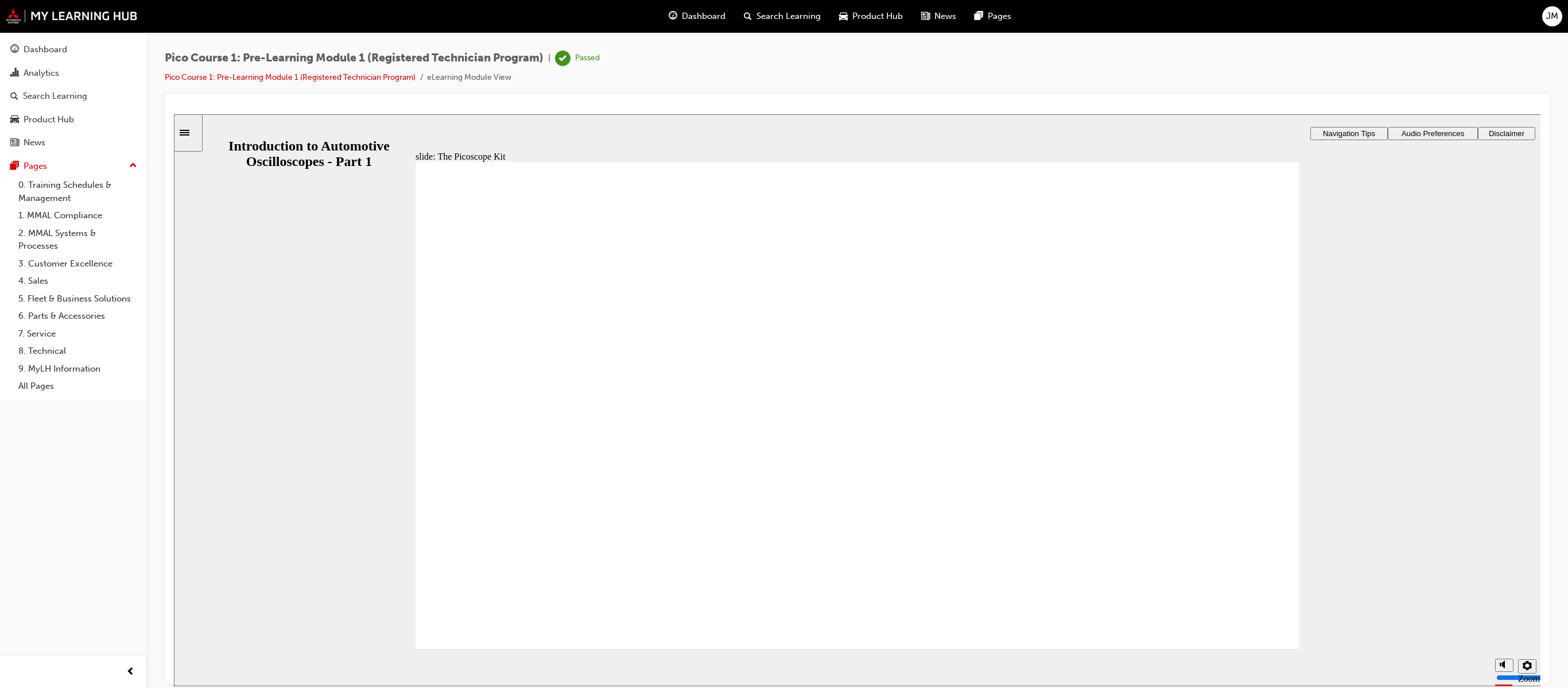 click 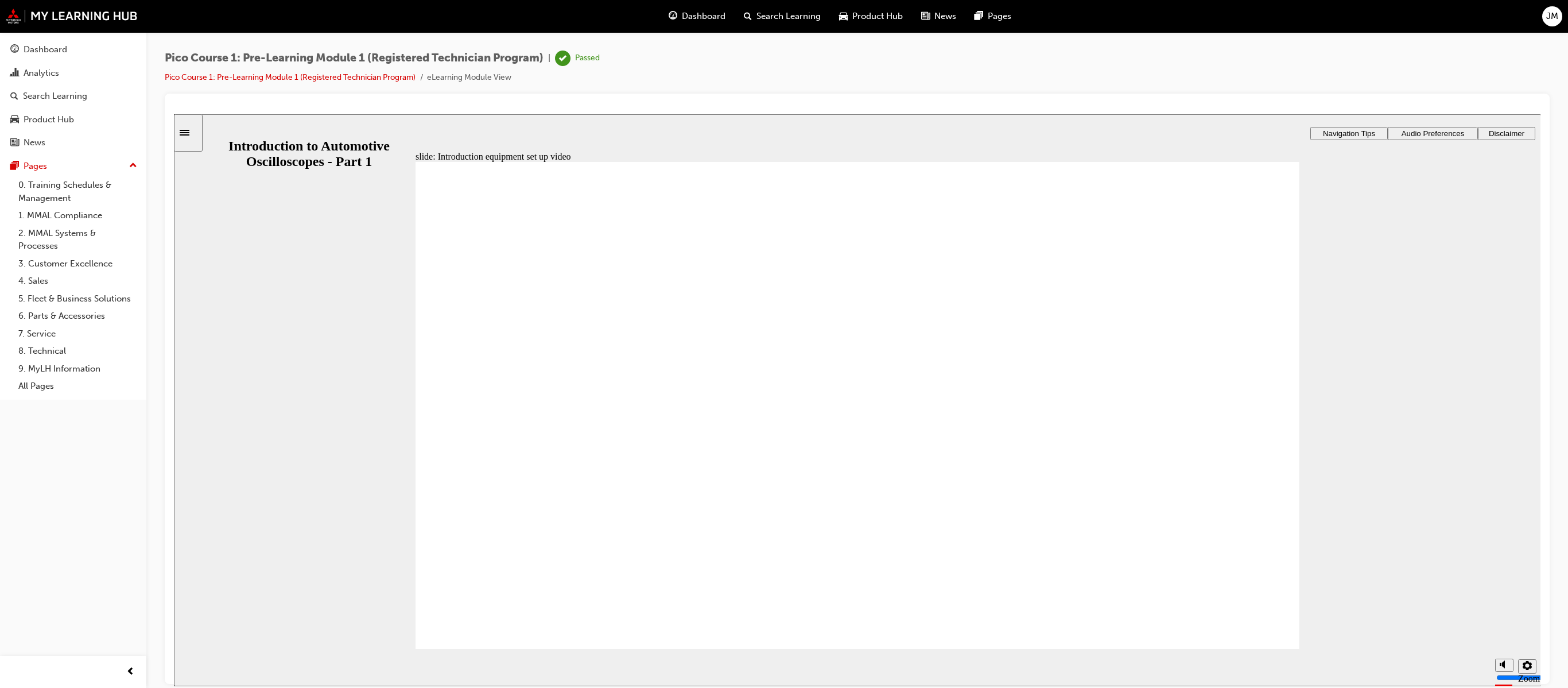 click 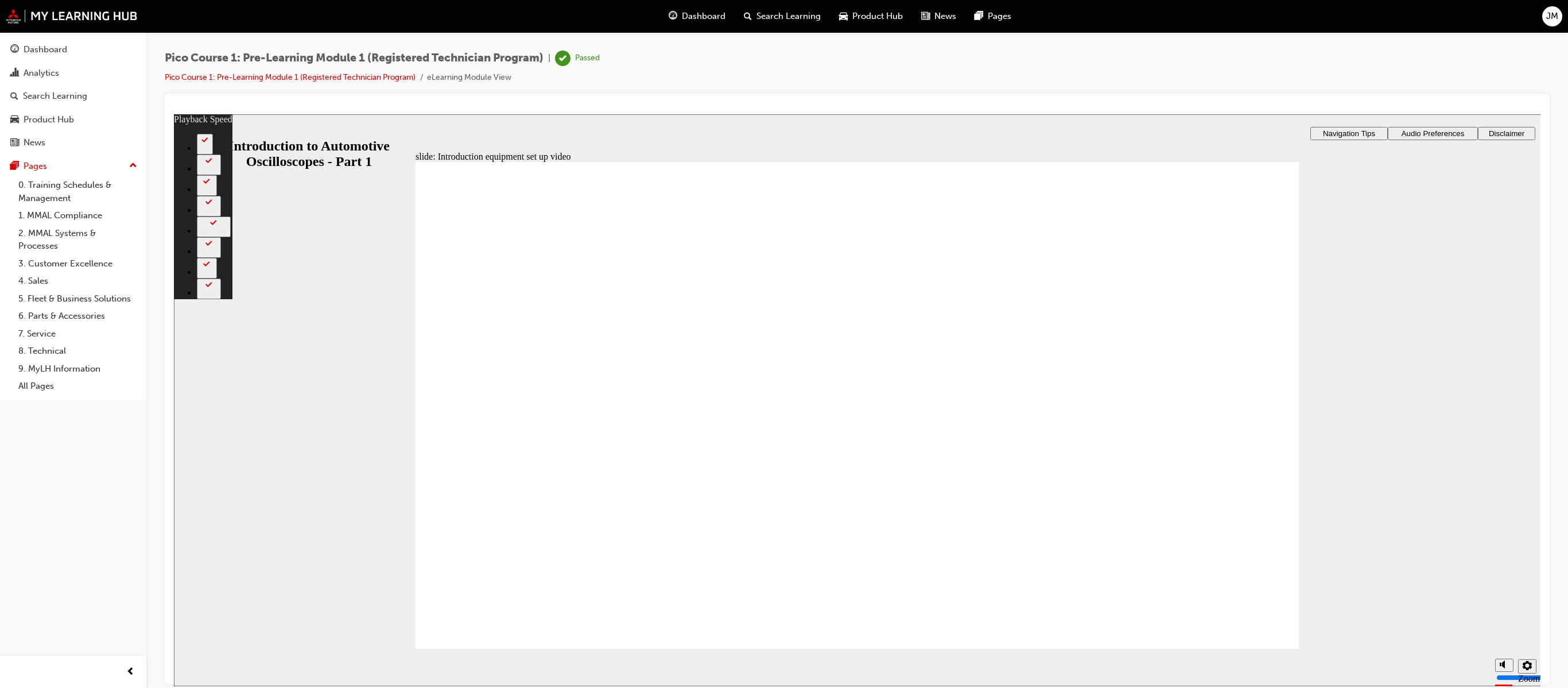 click on "Pico Course 1: Pre-Learning Module 1 (Registered Technician Program) | Passed Pico Course 1: Pre-Learning Module 1 (Registered Technician Program) eLearning Module View" at bounding box center (857, 346) 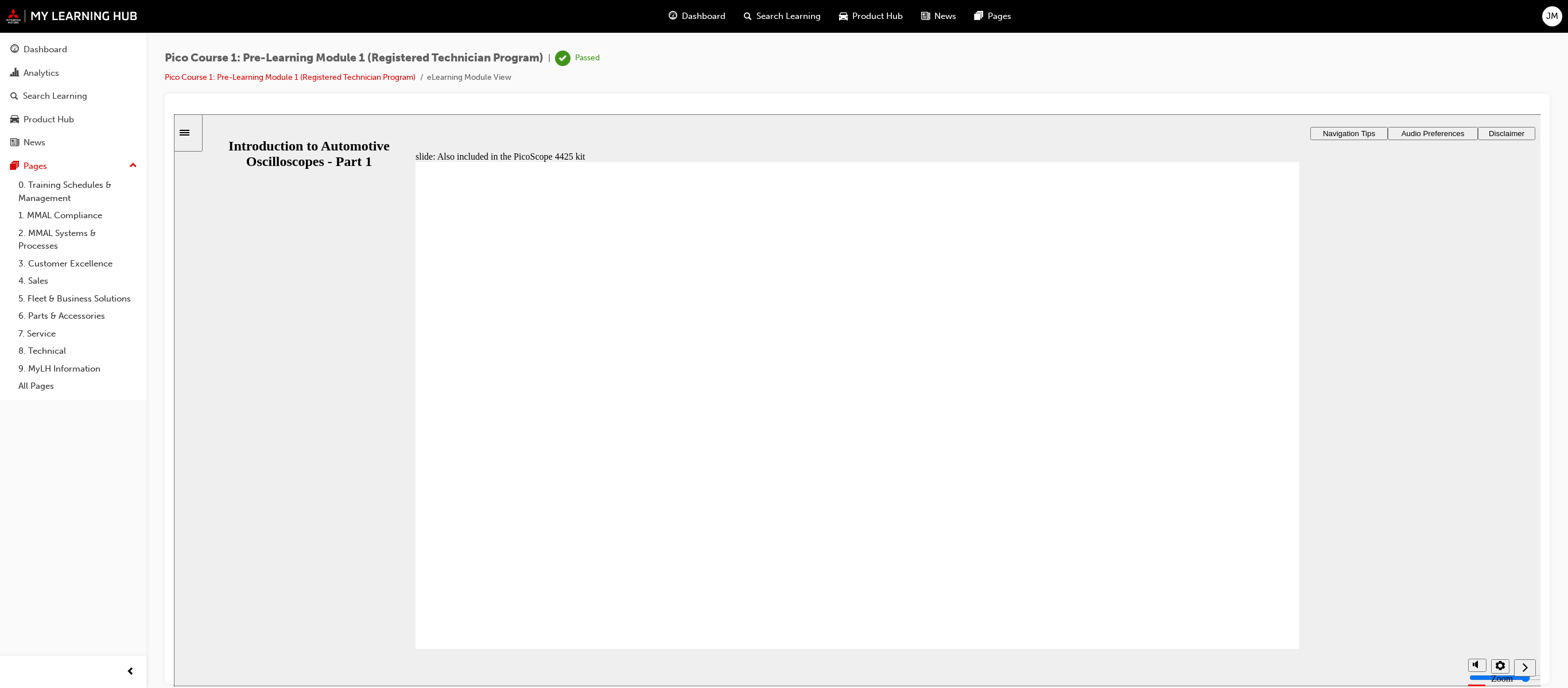 click 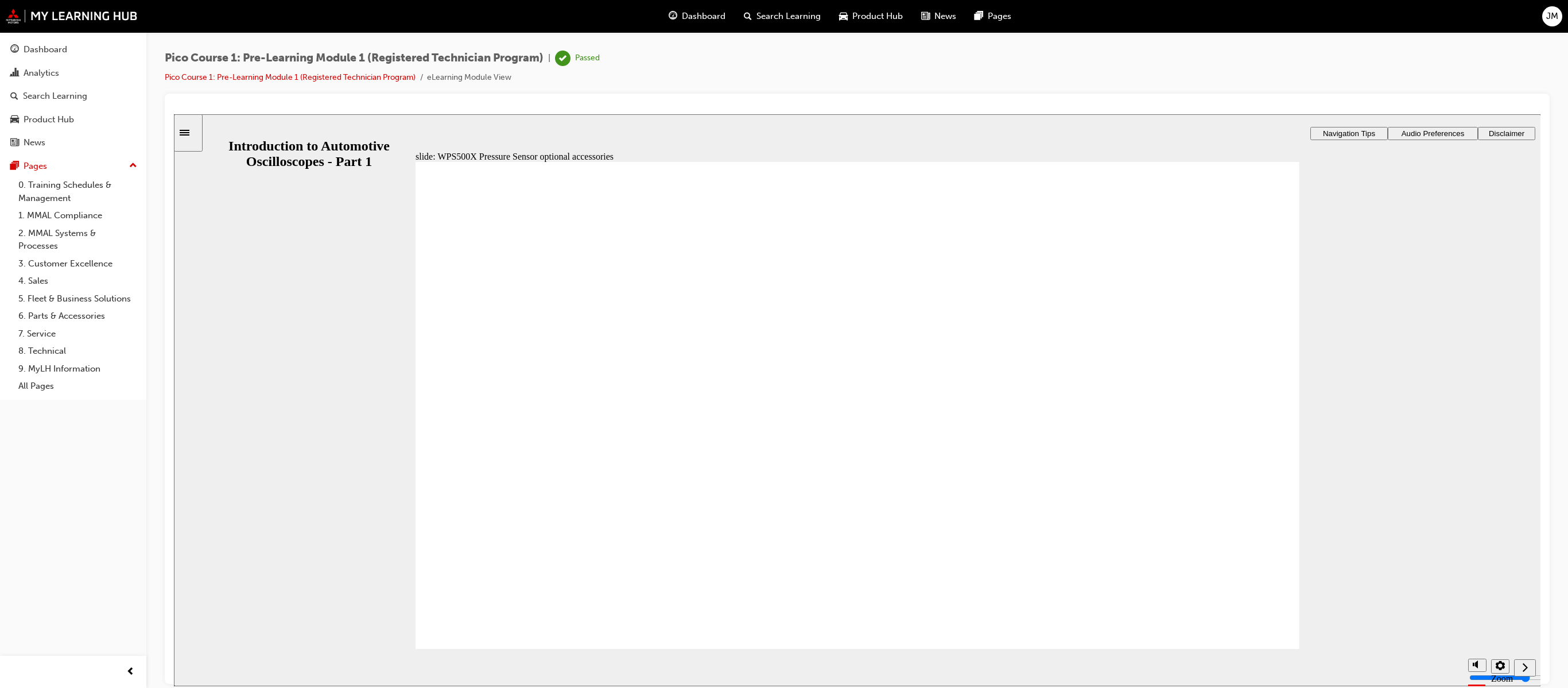 click 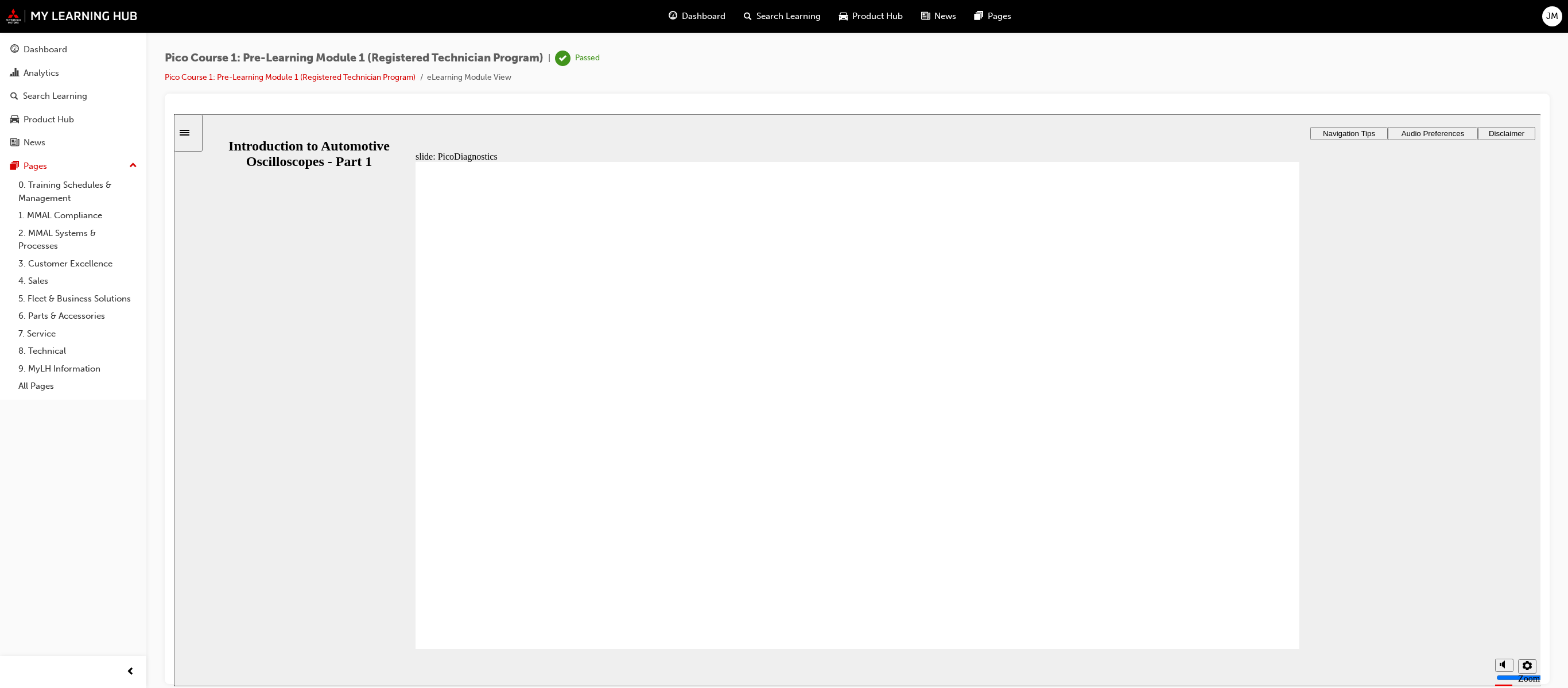 click 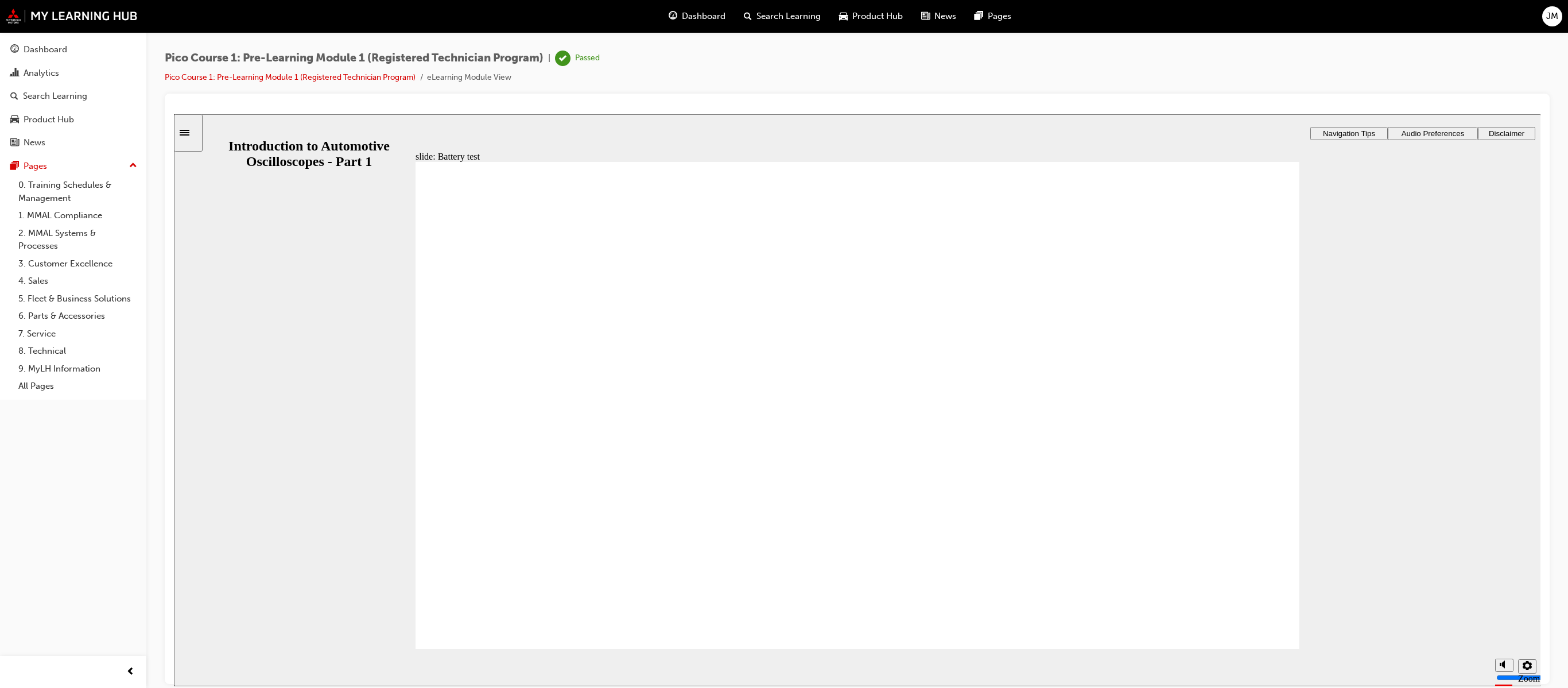 click 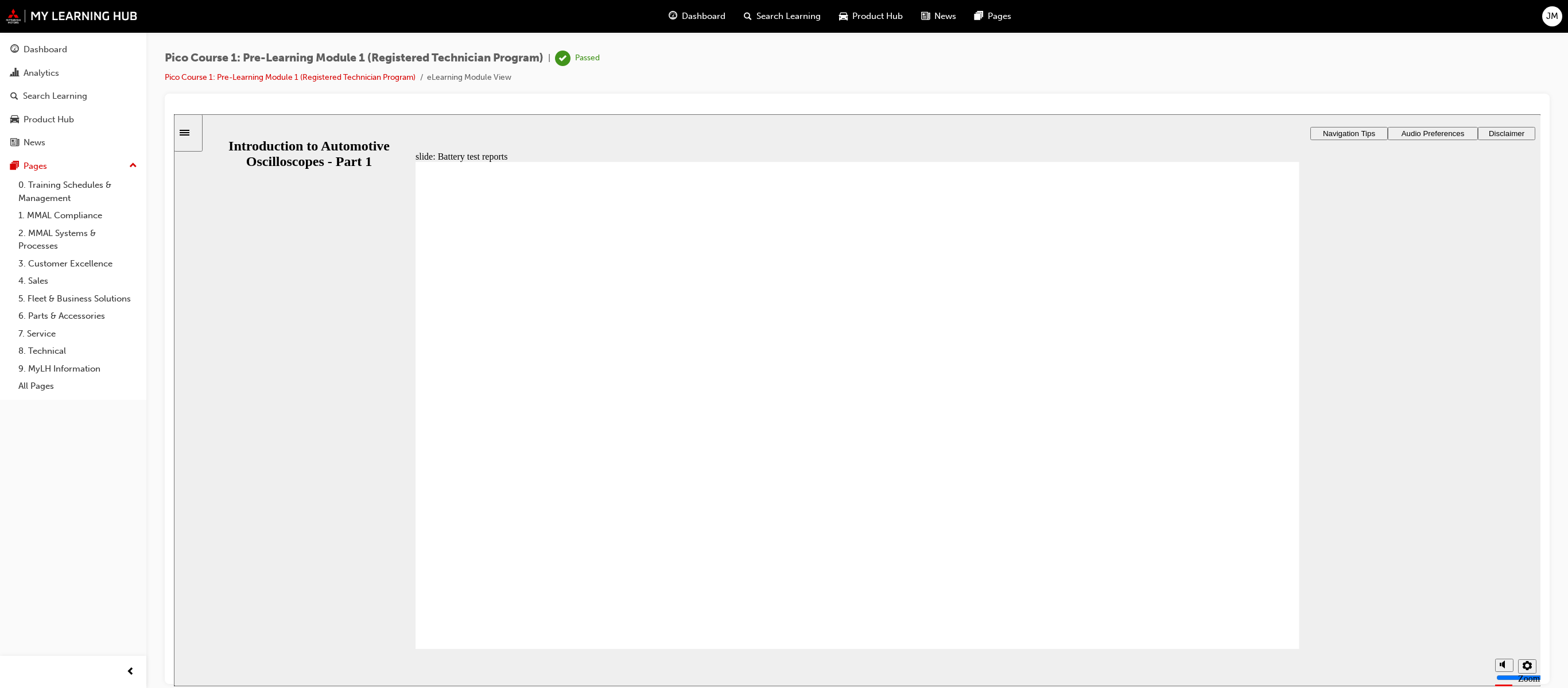 click 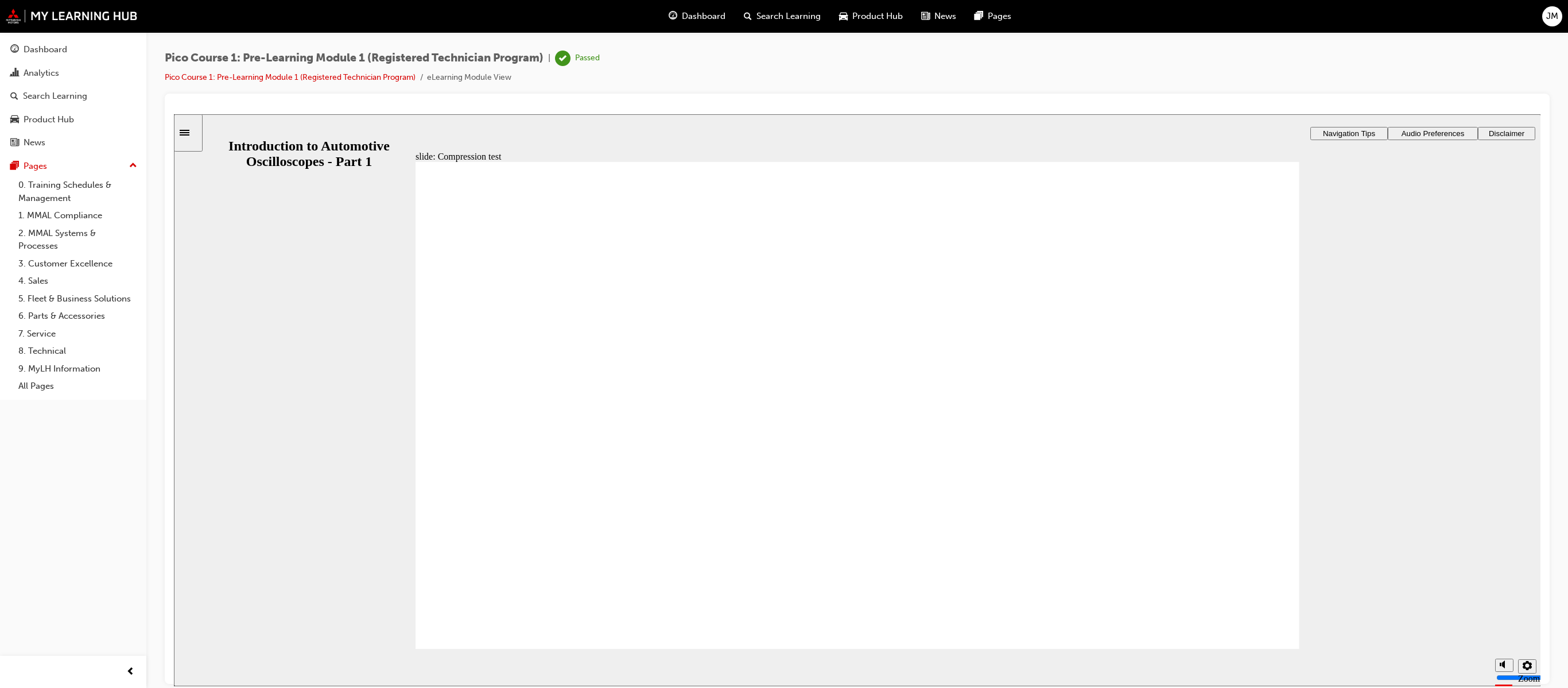 click on "Next Next" at bounding box center (1232, 2503) 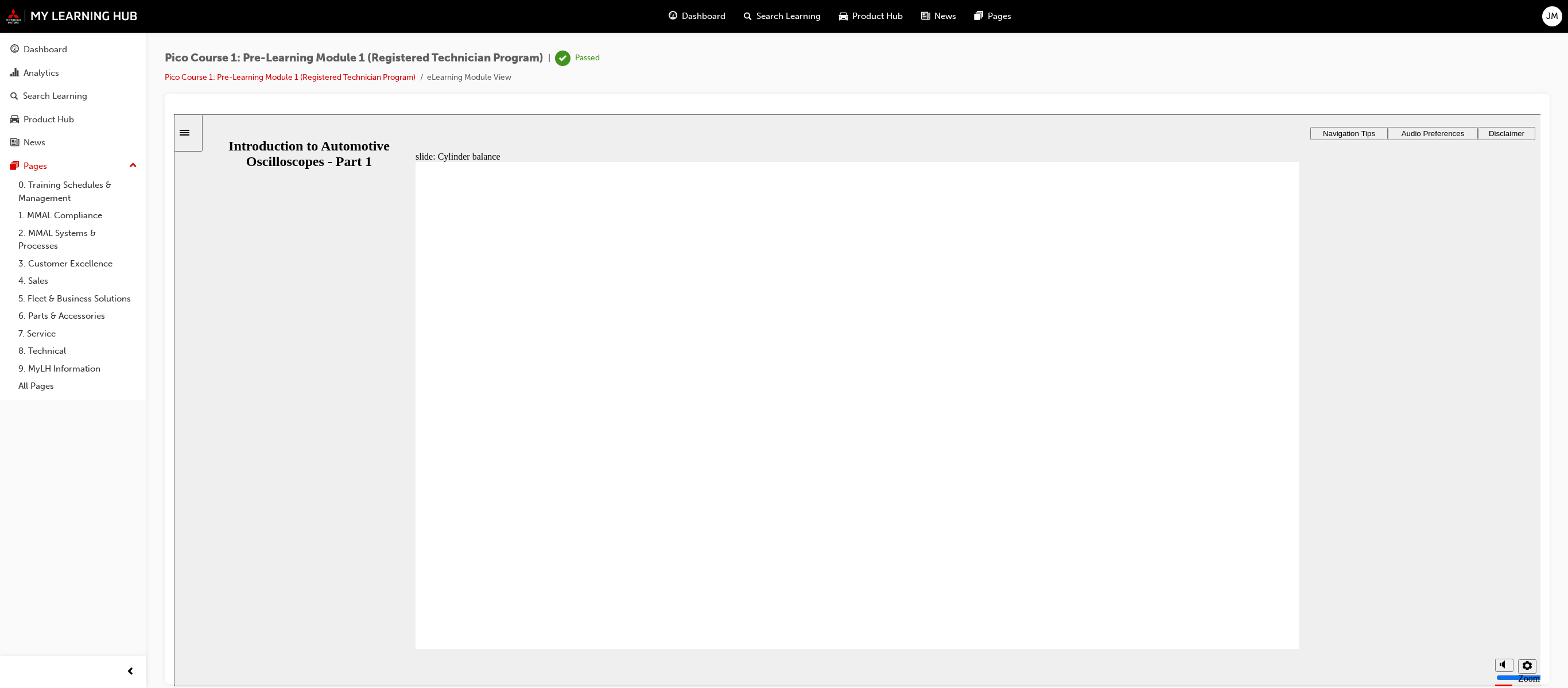 click 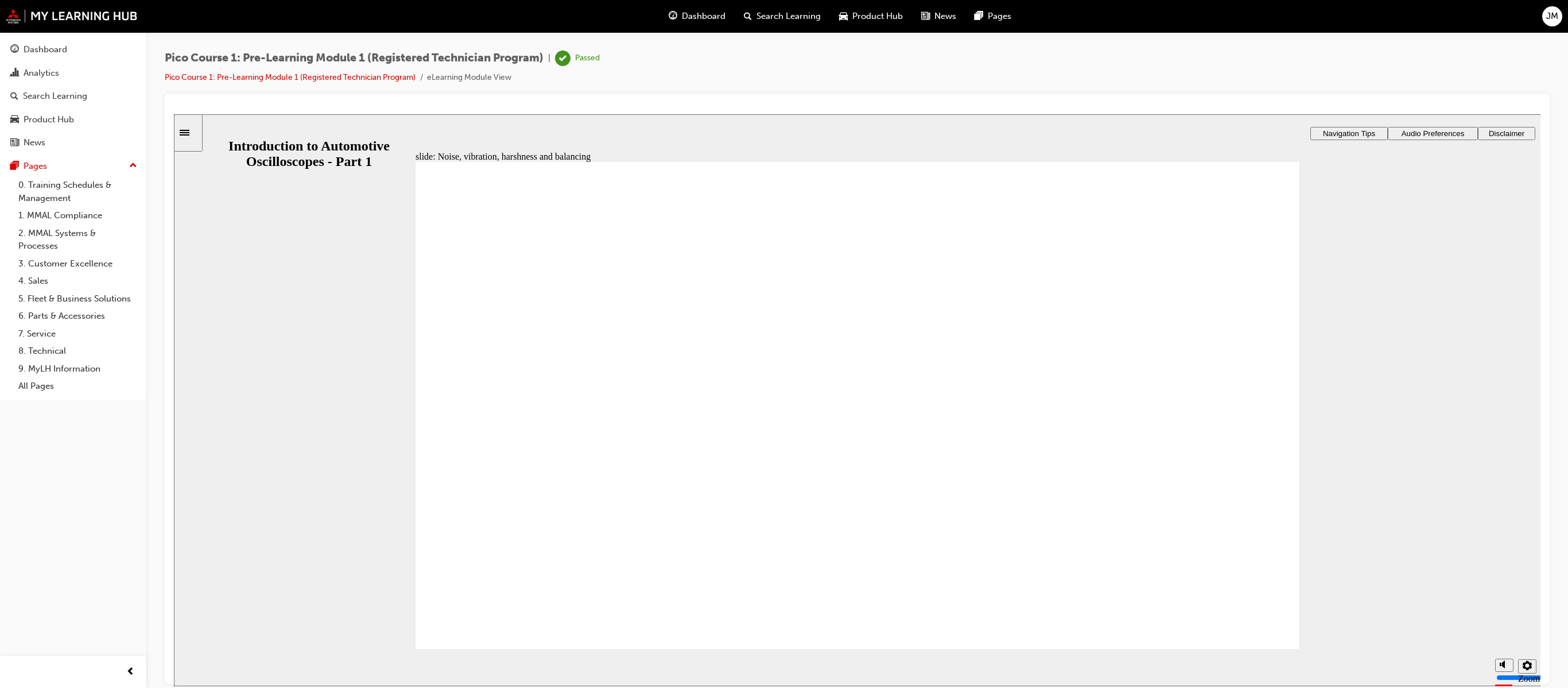 click on "Next Next" at bounding box center [1232, 2232] 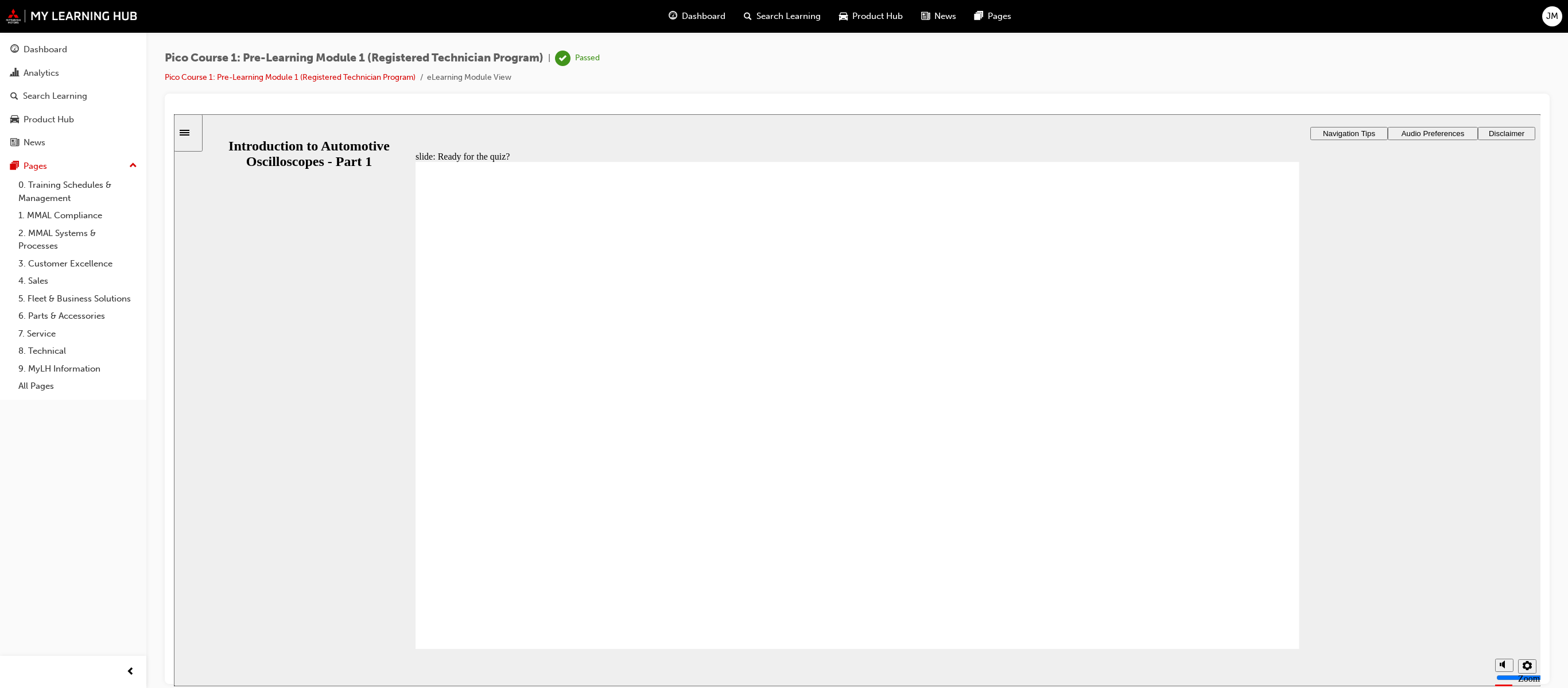 click 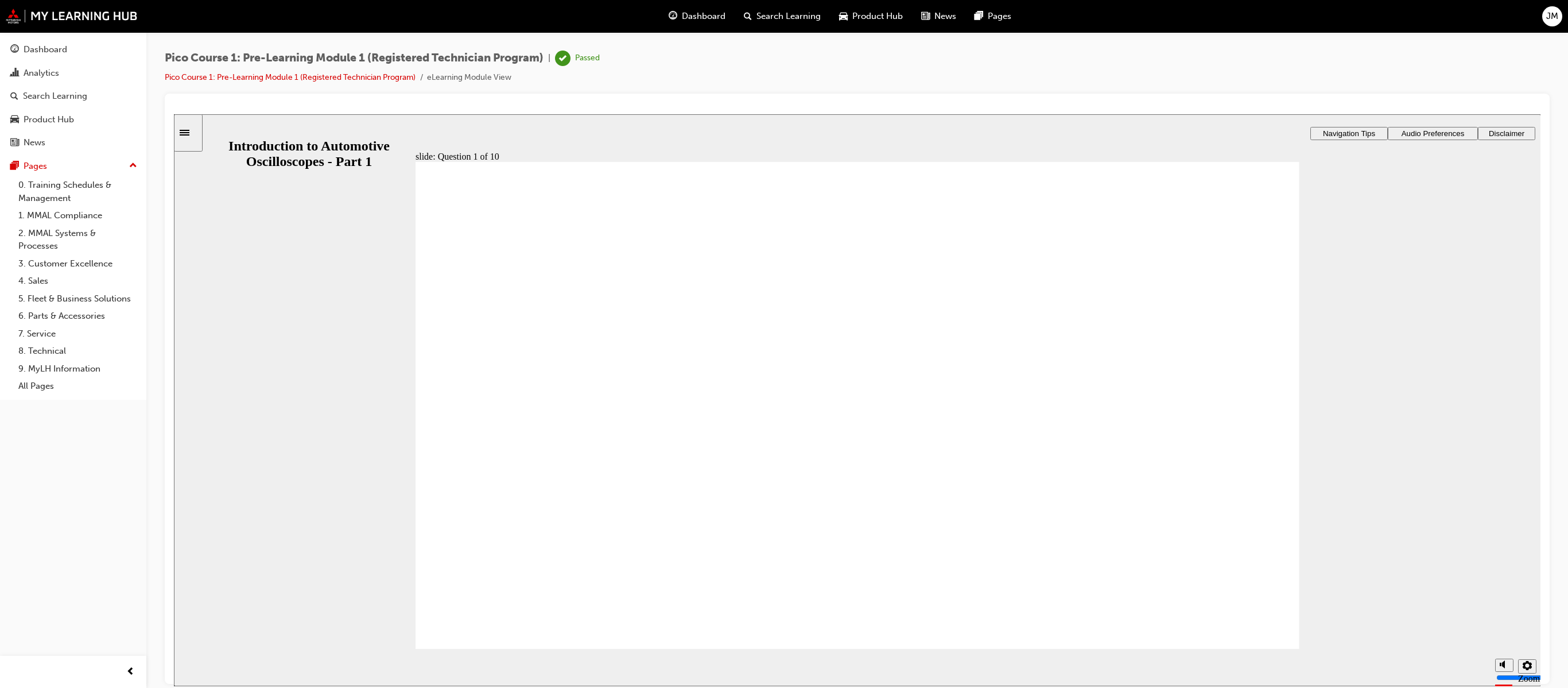click 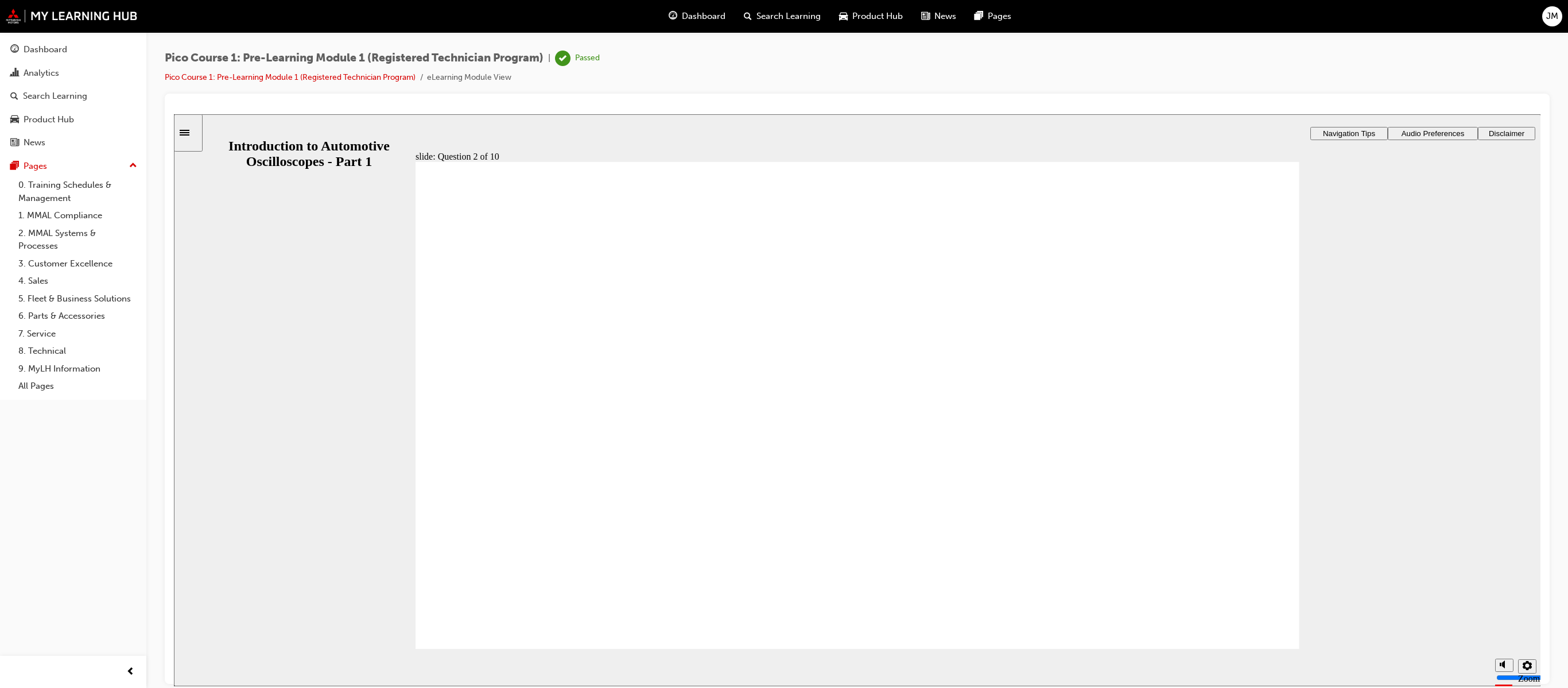 click 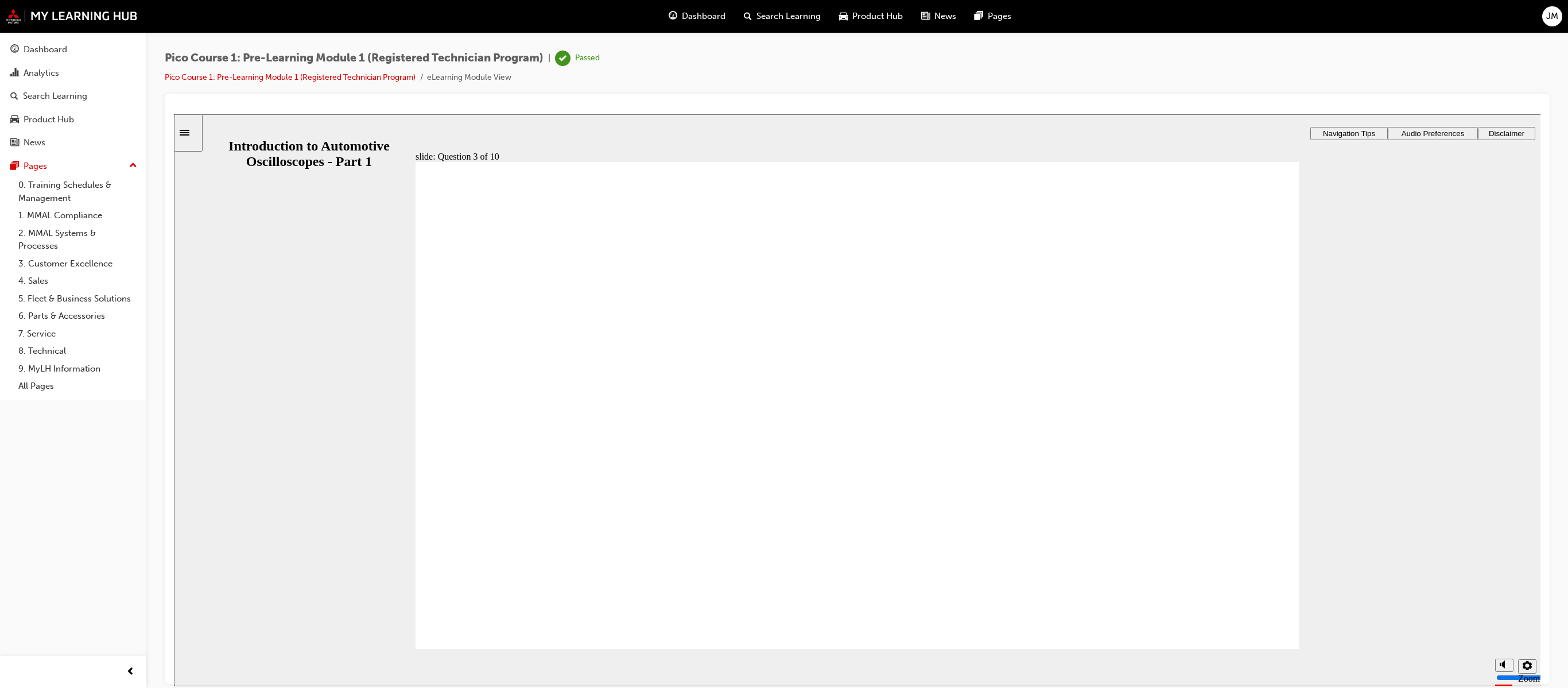 drag, startPoint x: 918, startPoint y: 458, endPoint x: 689, endPoint y: 335, distance: 259.9423 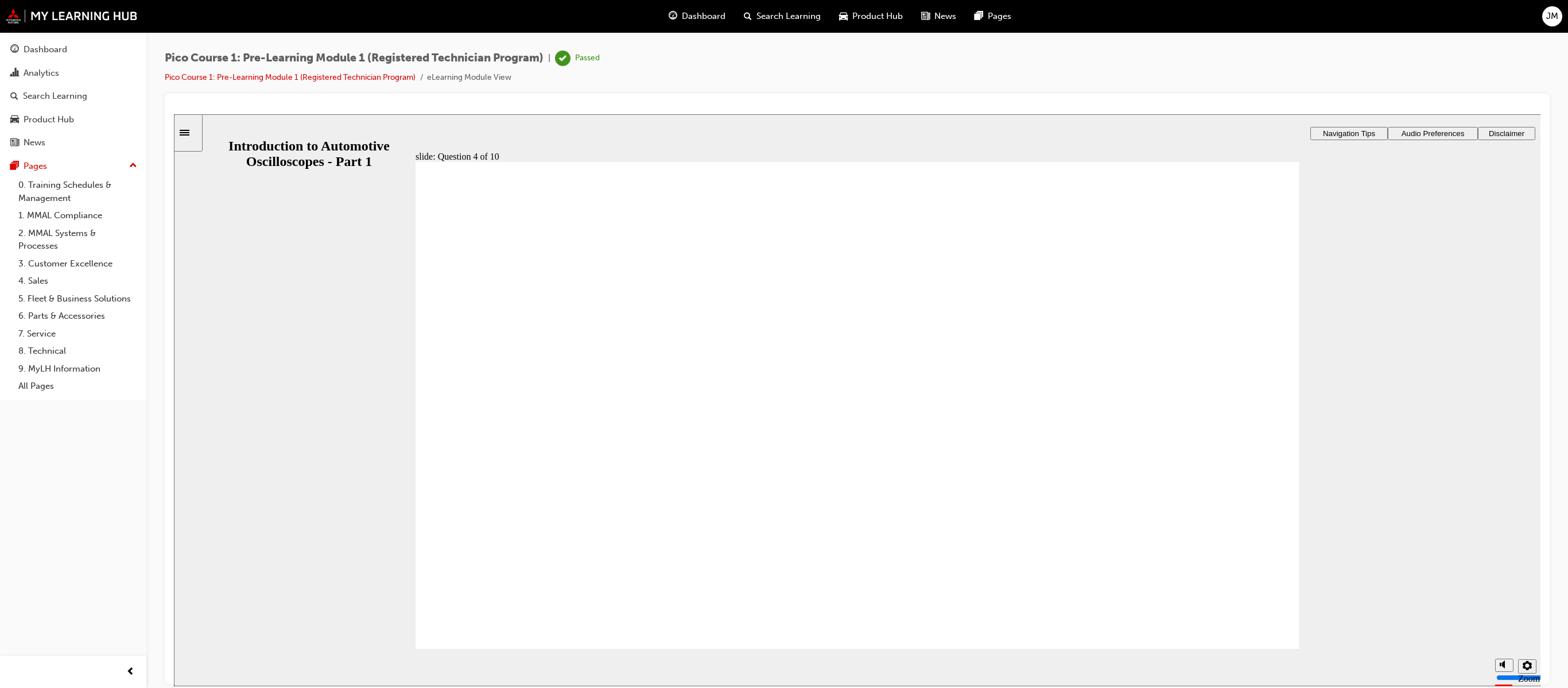 click 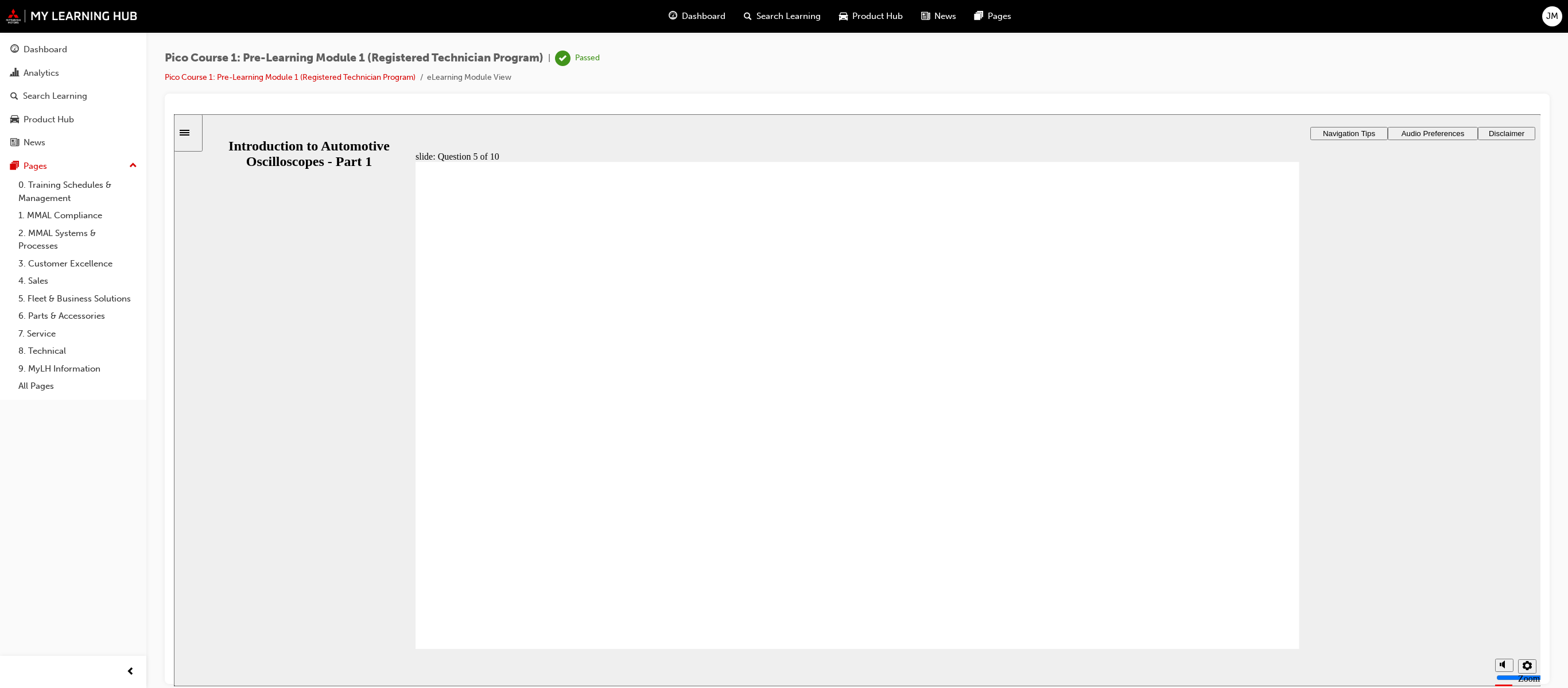 click on "slide: Question 5 of 10
PicoScope 7 Automotive PicoDiagnostics NVH Diagnostic Kit PicoScope Waveform Library Rectangle 1 Rectangle 3 Rectangle 3 Question 5  of 10 Match the items on the left with the correct description on the right, and then click  Submit. The latest version of the automotive oscilloscope software available. PicoScope 7 Automotive PicoScope 7 Automotive PicoDiagnostics Waveform Library NVH Diagnostic Kit PicoScope A companion software used to perform additional tests such as compression tests. PicoScope 7 Automotive Waveform Library PicoScope Submit" at bounding box center [857, 319] 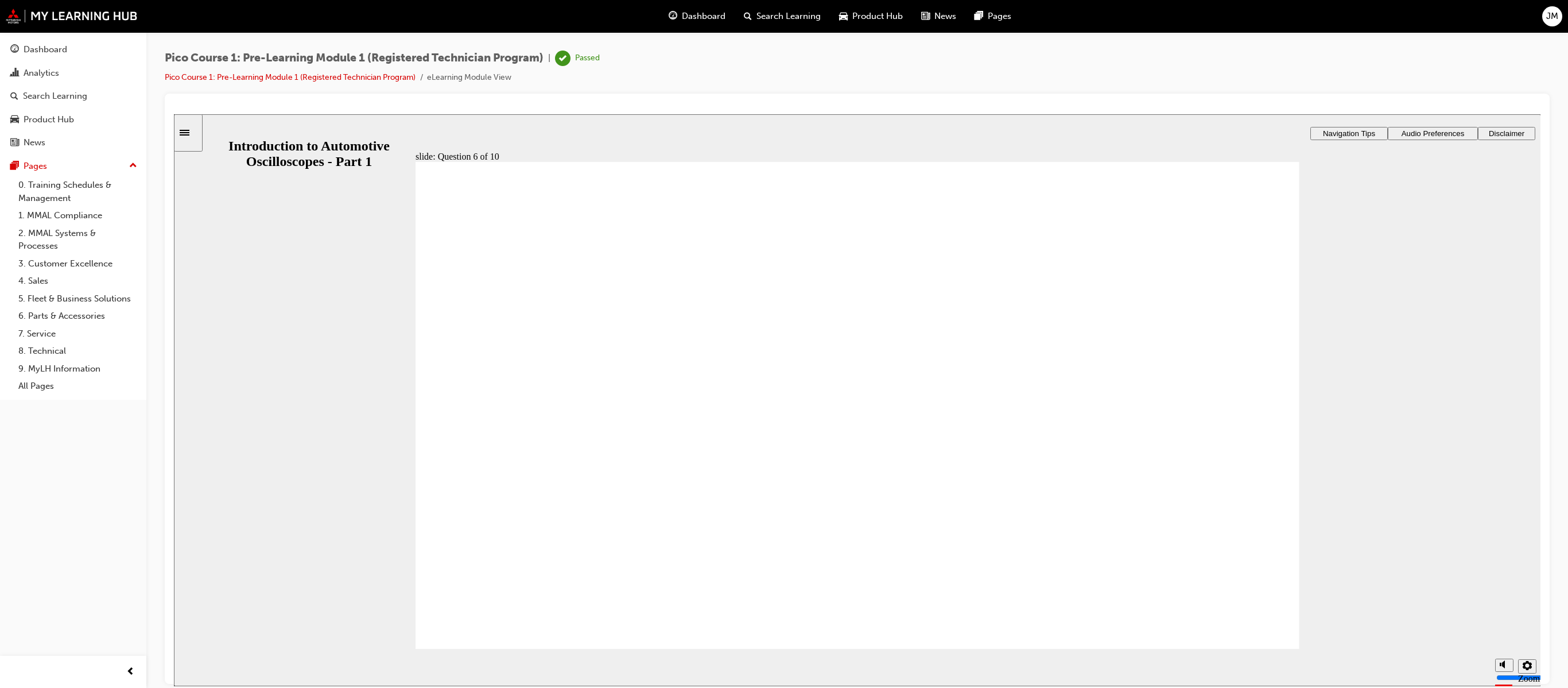 drag, startPoint x: 853, startPoint y: 519, endPoint x: 581, endPoint y: 451, distance: 280.37118 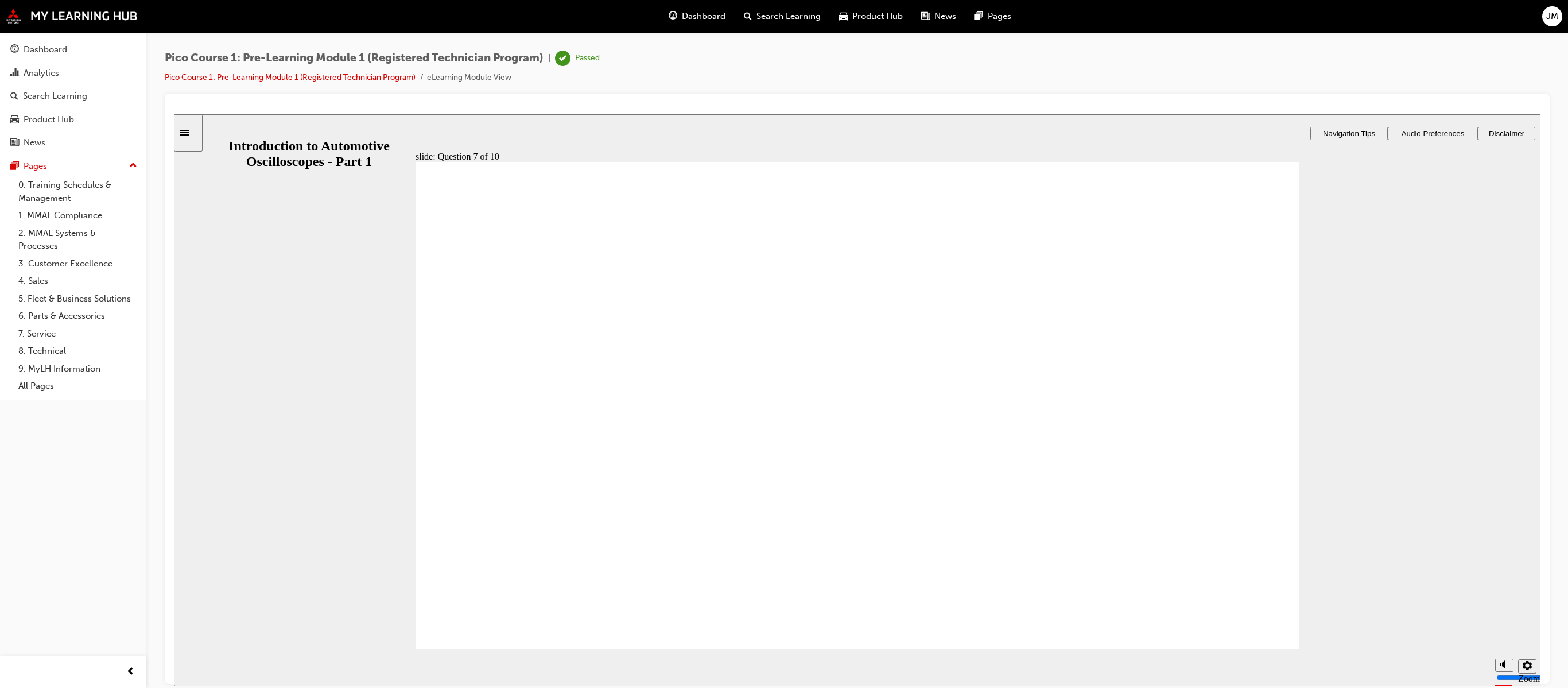 click 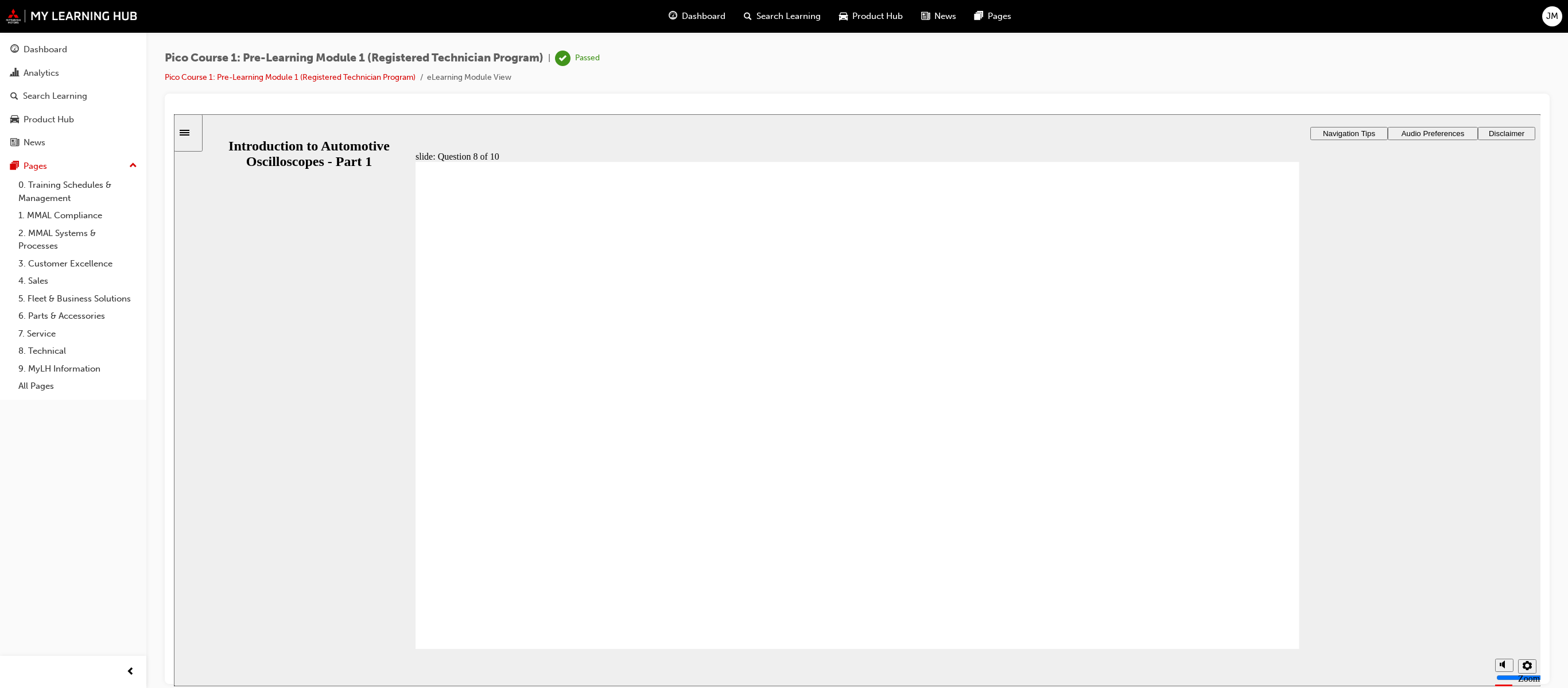 click 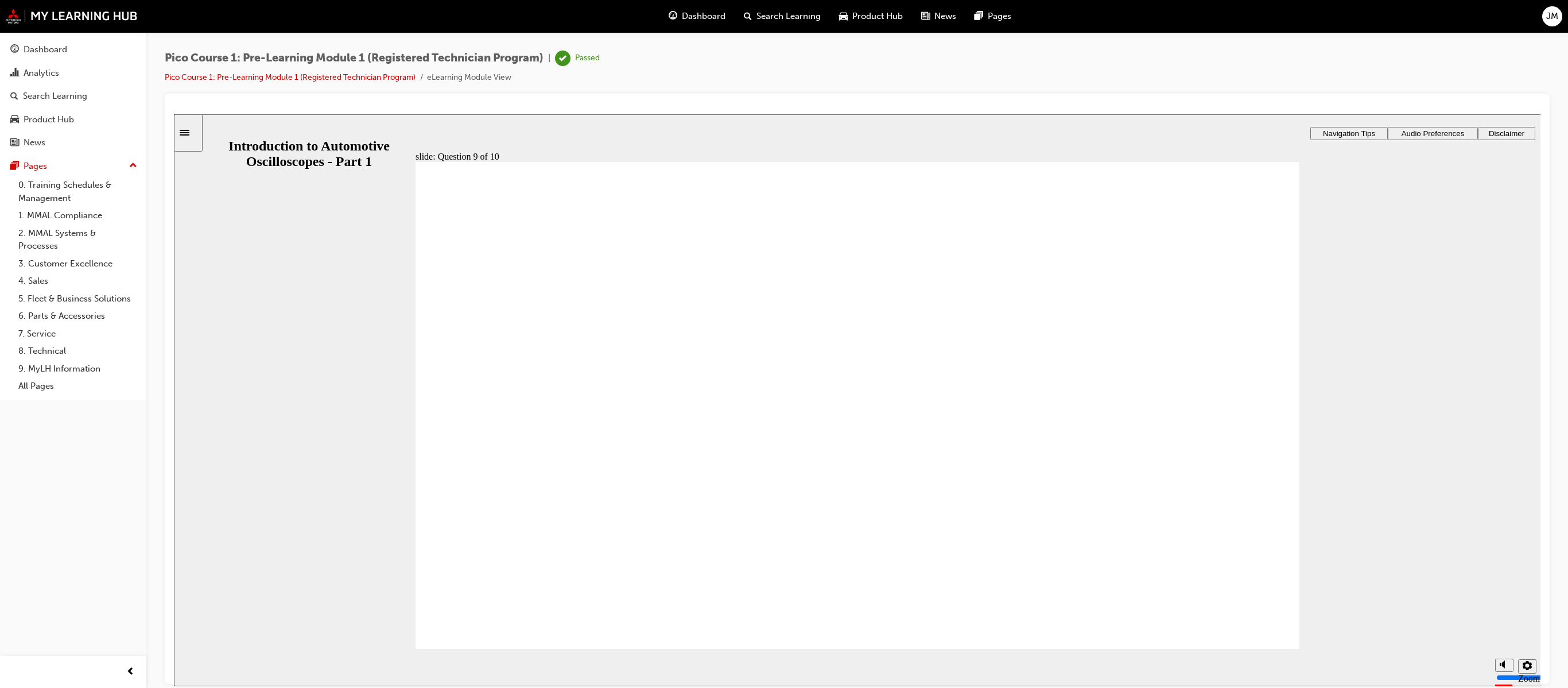 click 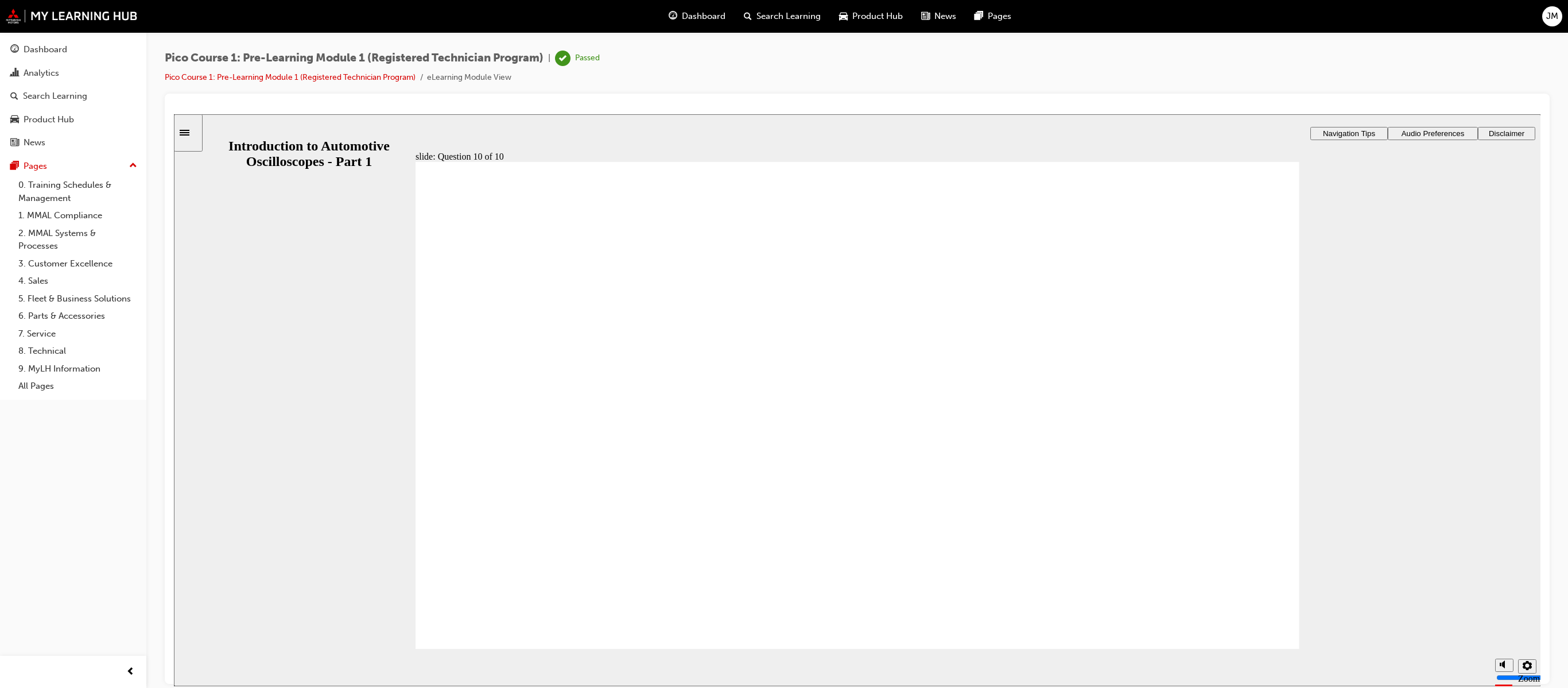 click 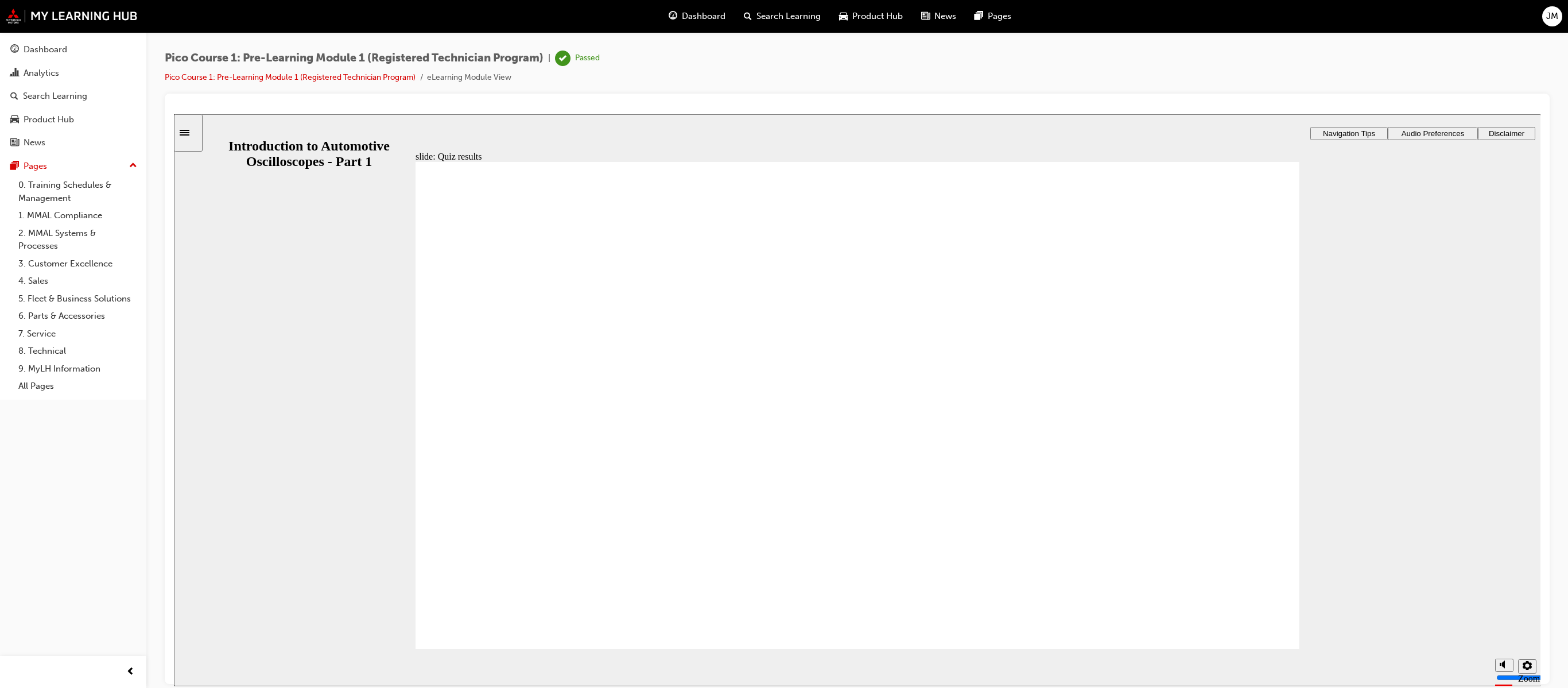 click 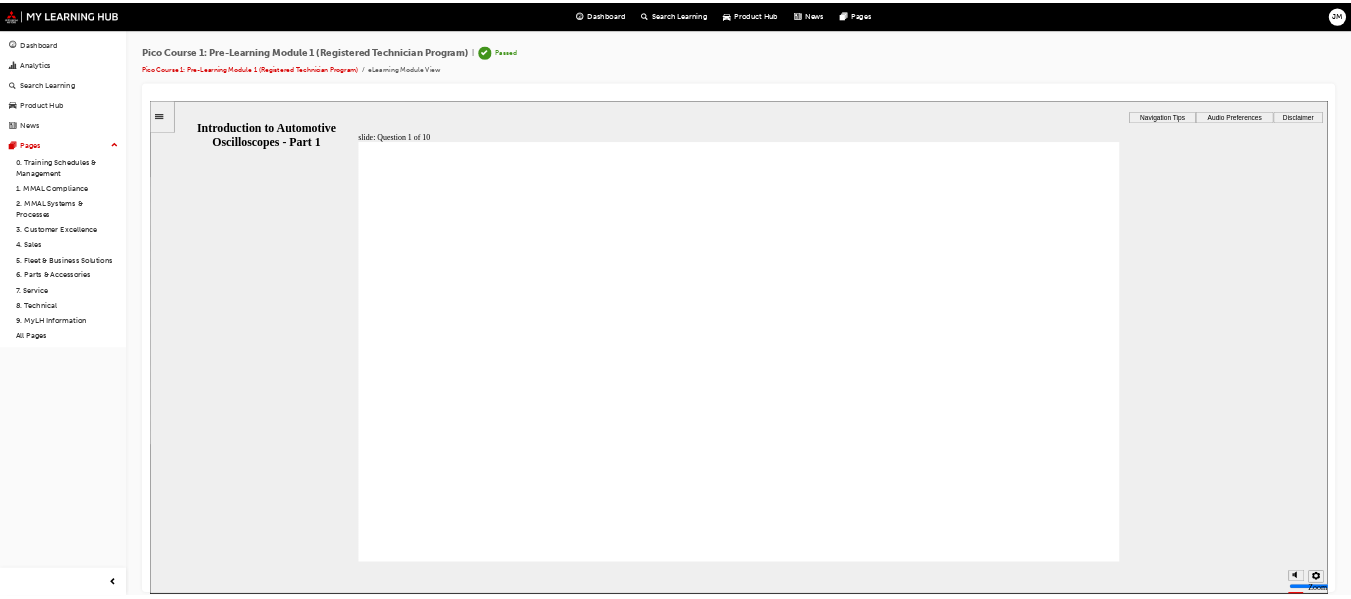 scroll, scrollTop: 0, scrollLeft: 0, axis: both 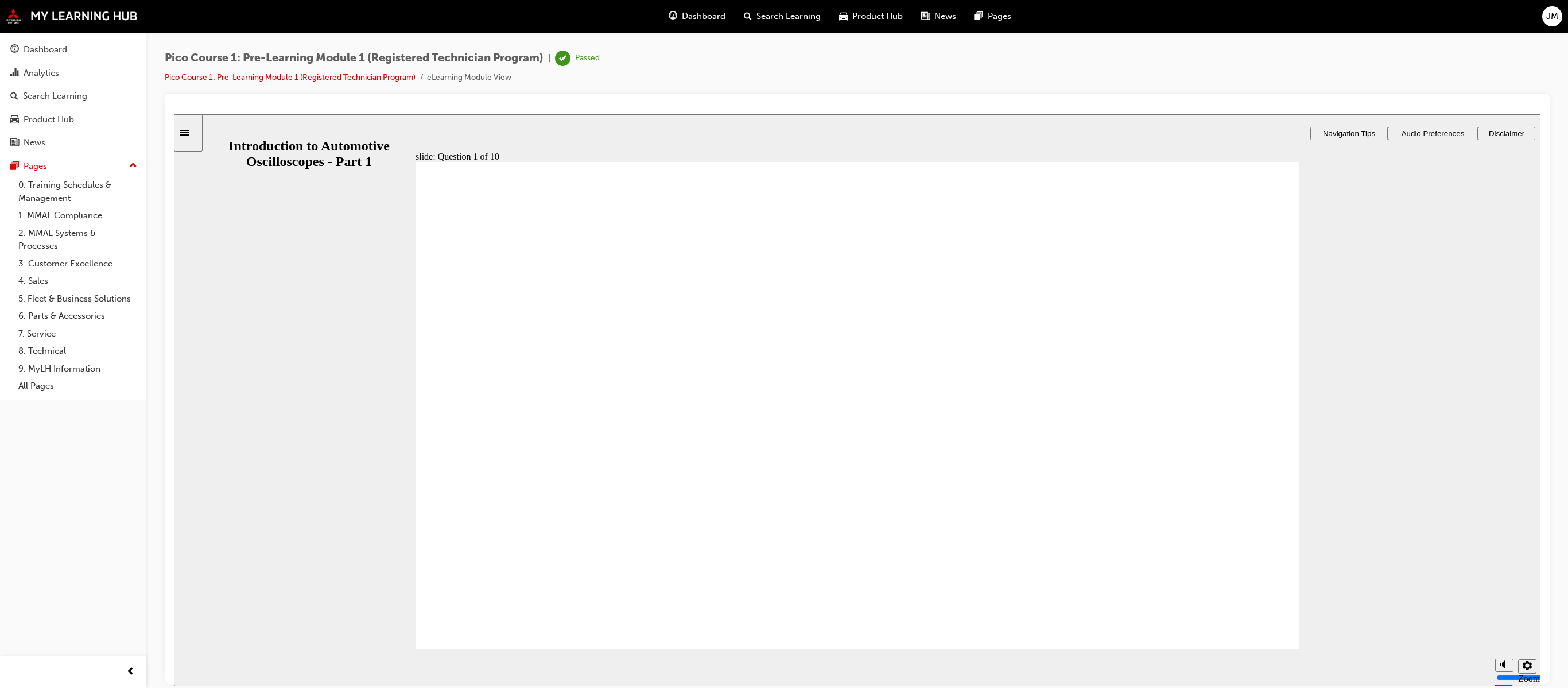 click 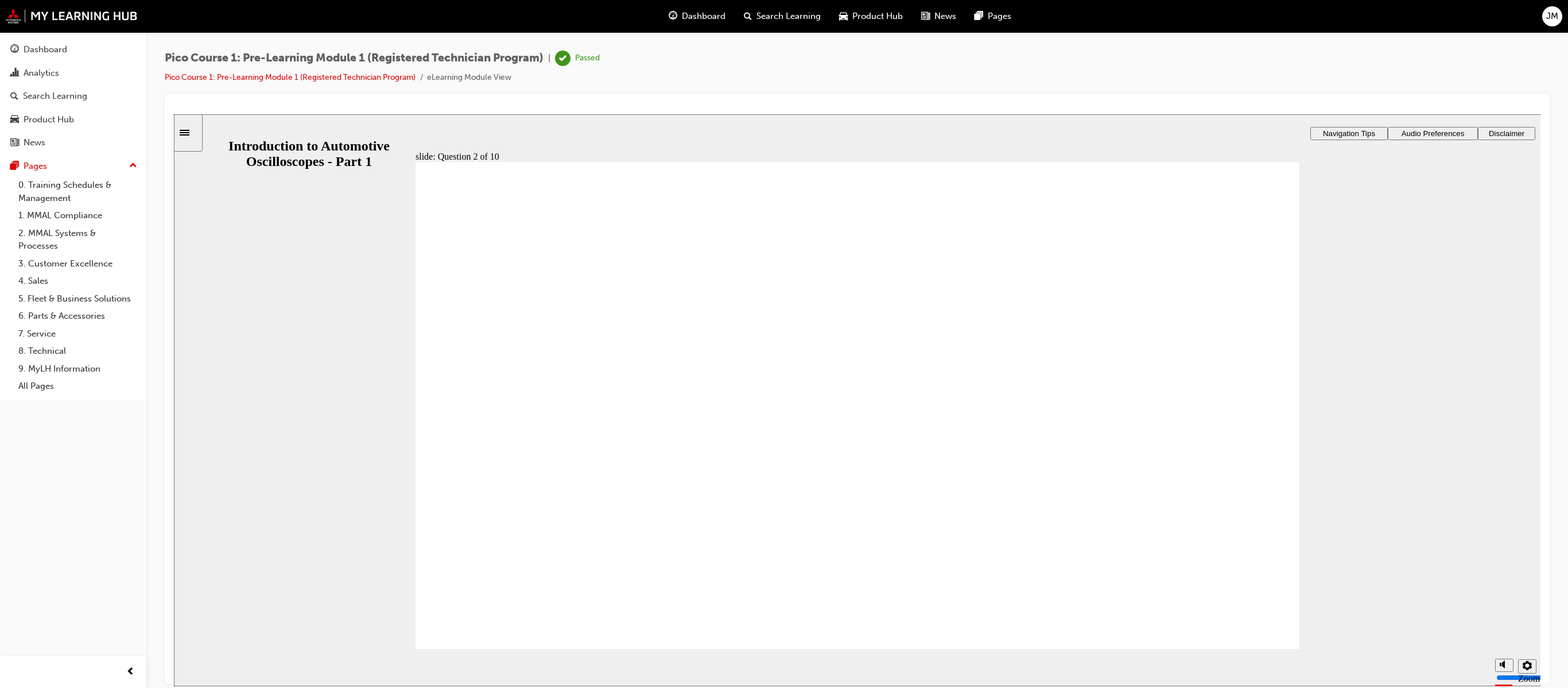 click 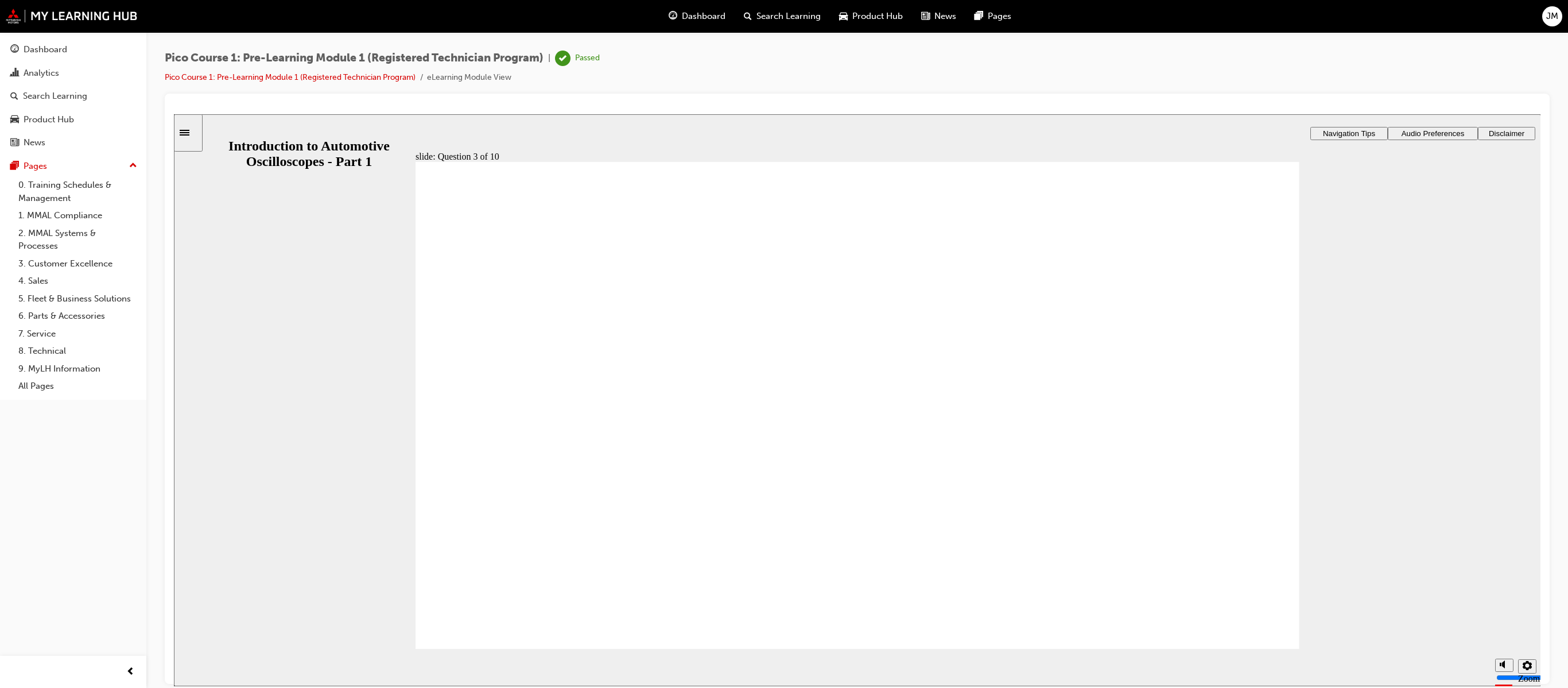 drag, startPoint x: 793, startPoint y: 464, endPoint x: 1061, endPoint y: 389, distance: 278.2966 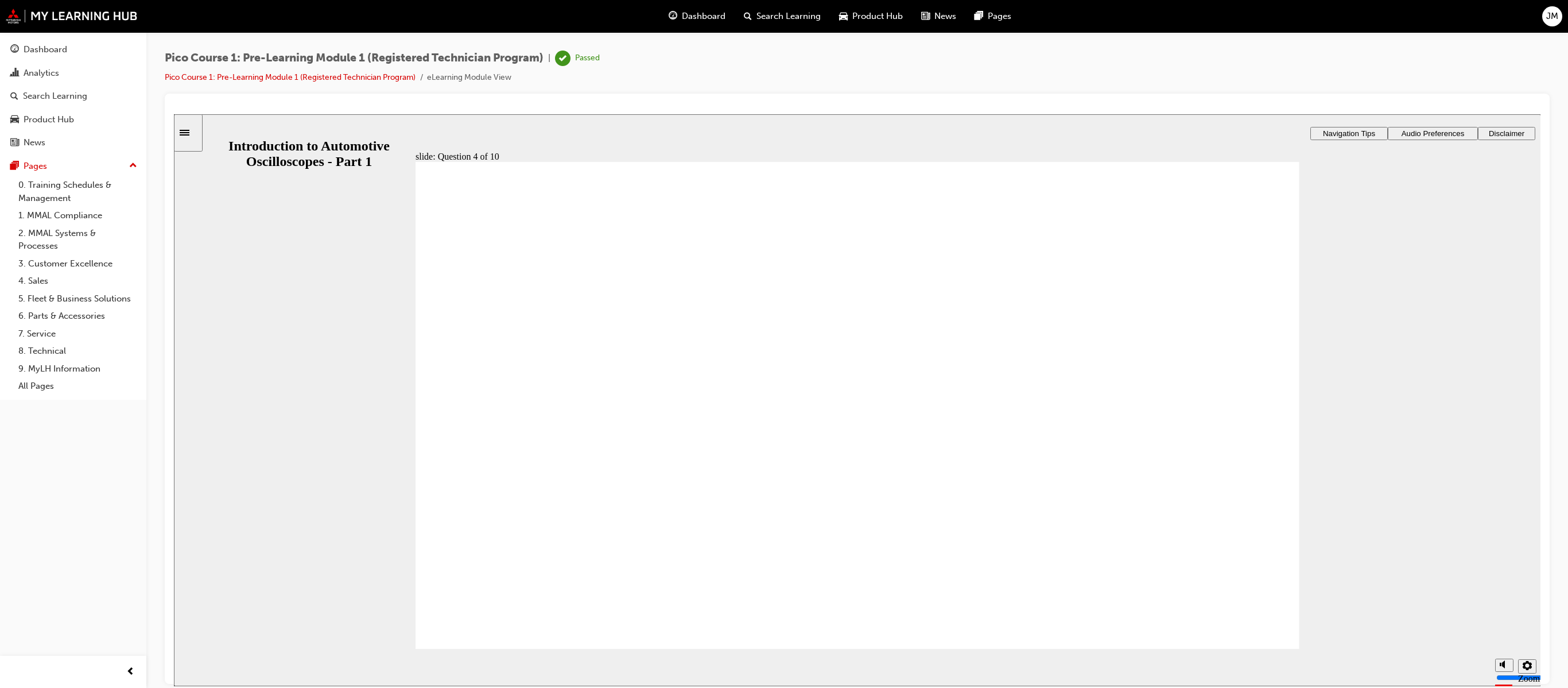 click 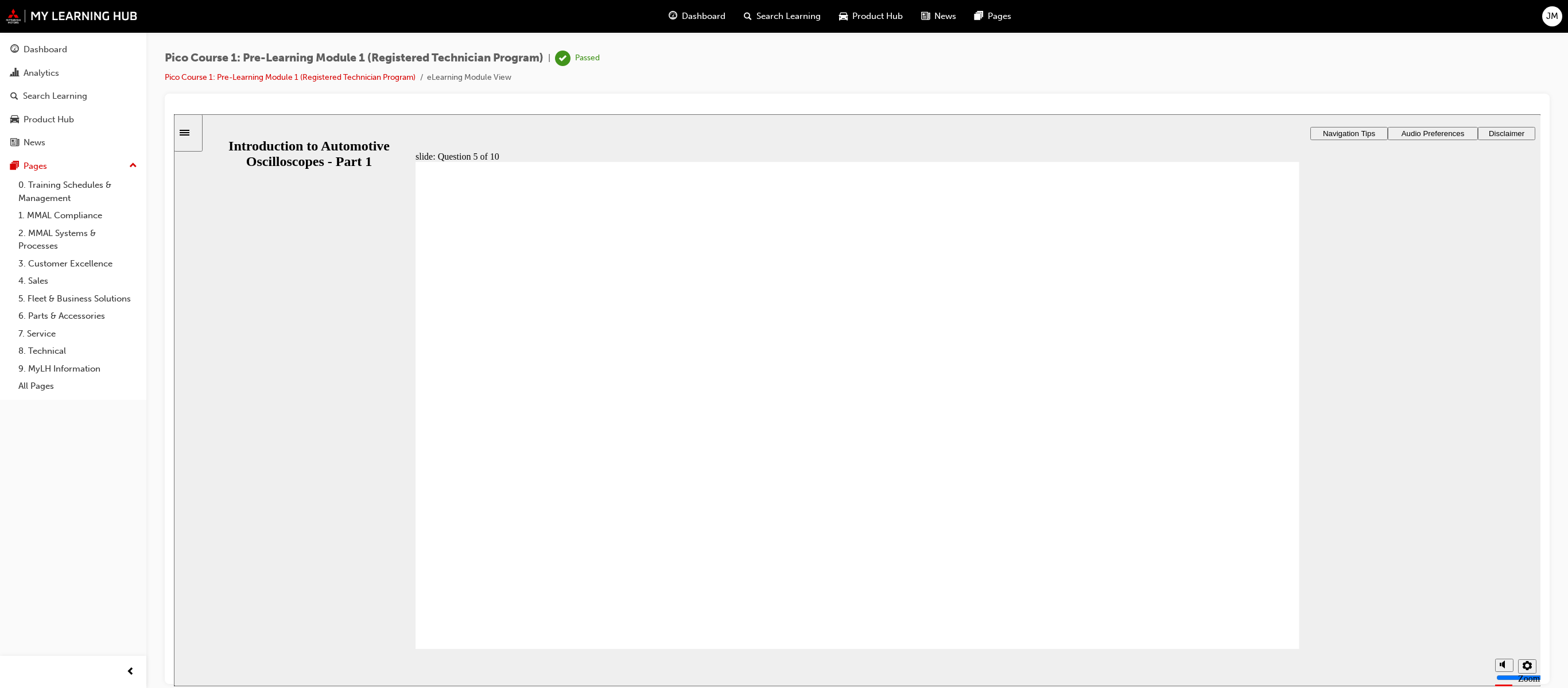 click 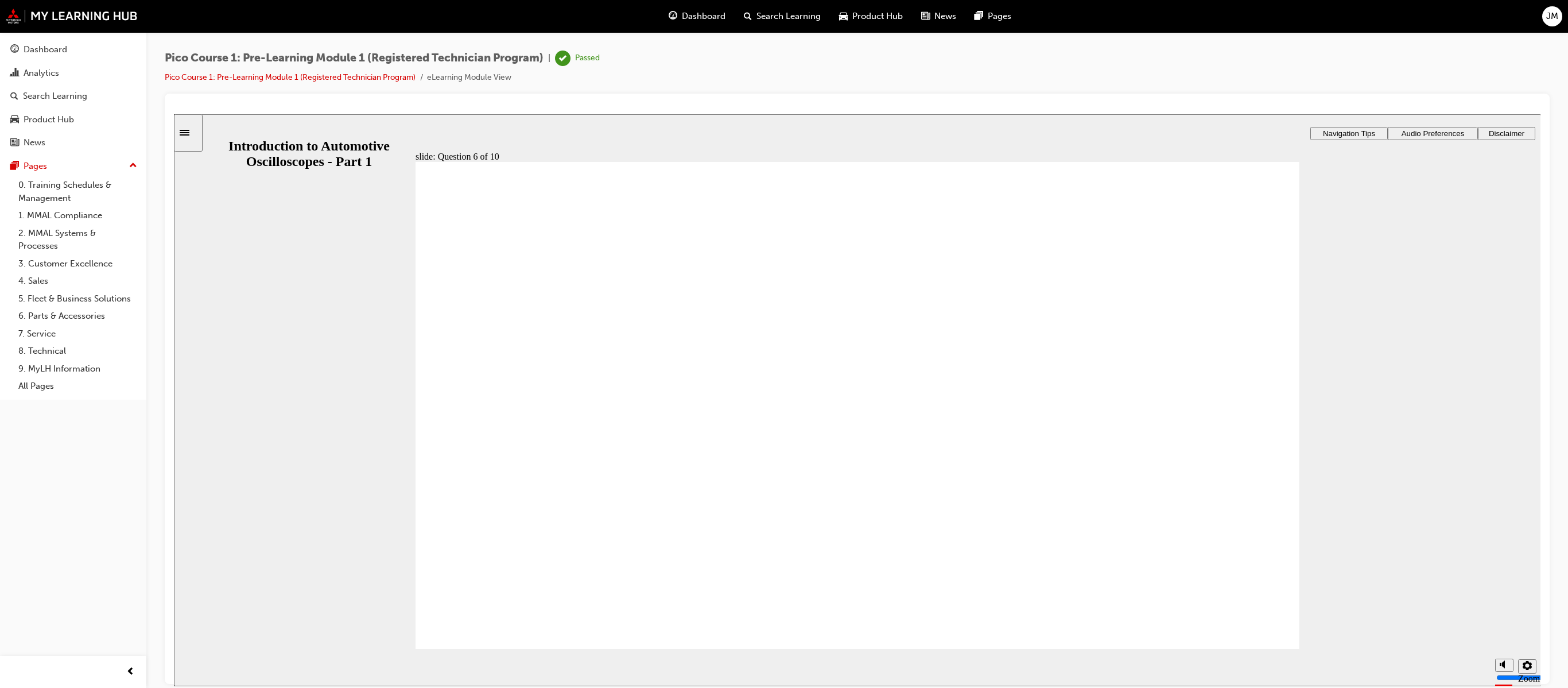 drag, startPoint x: 853, startPoint y: 525, endPoint x: 567, endPoint y: 438, distance: 298.9398 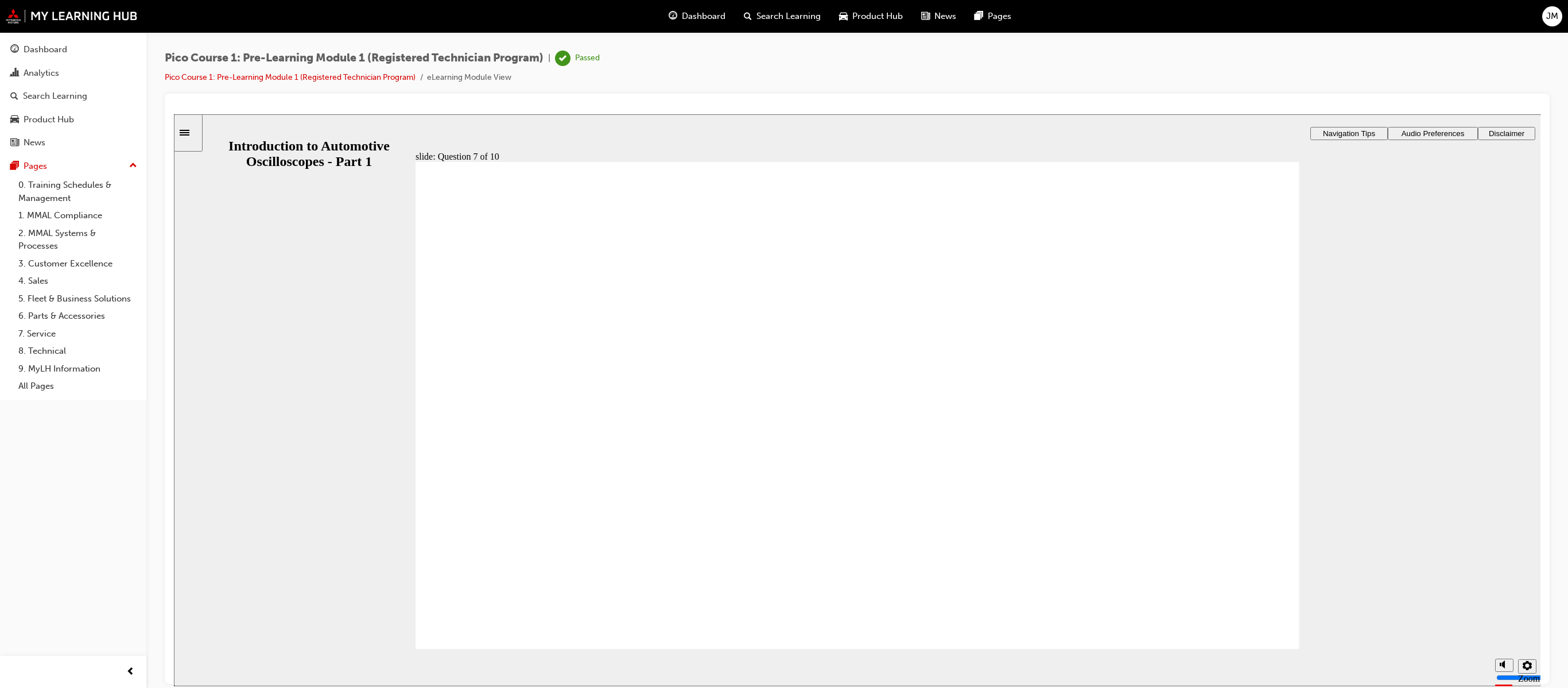 click 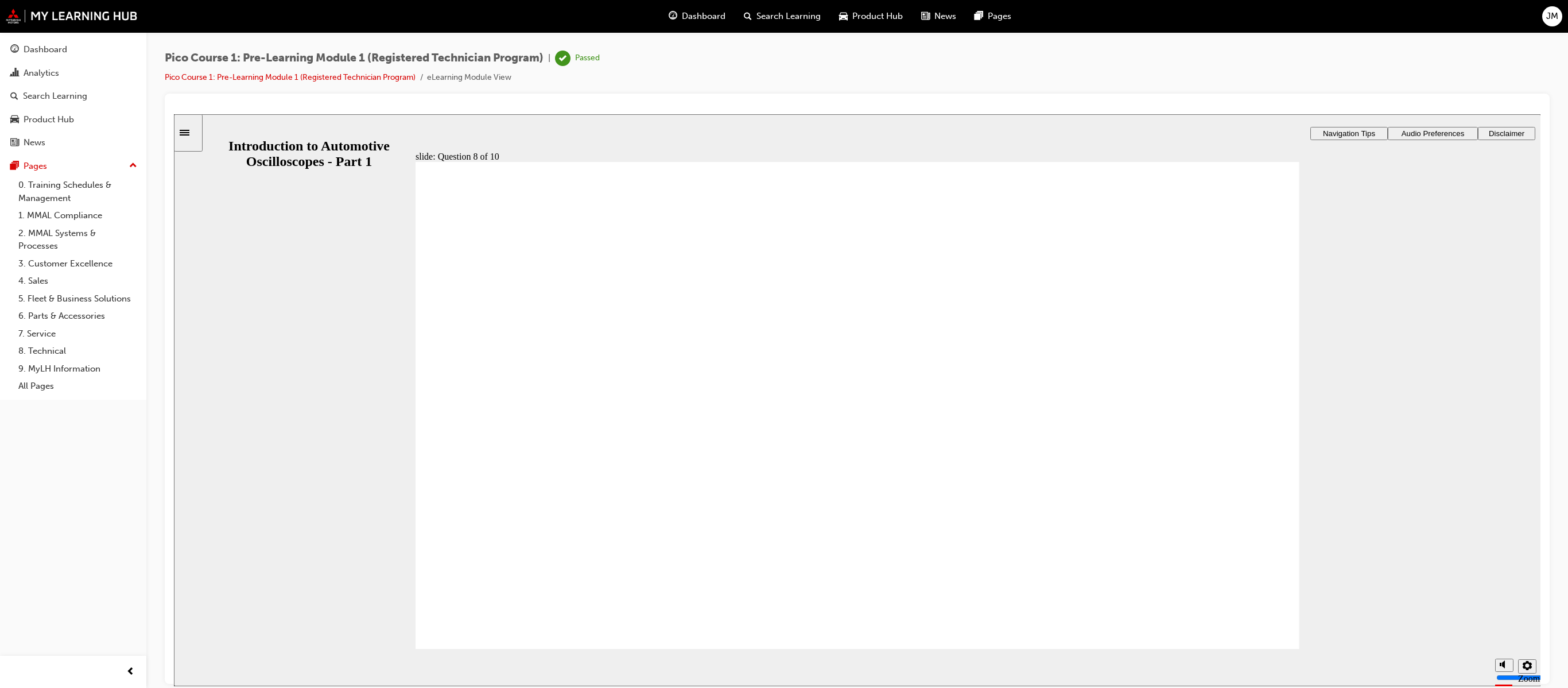 click 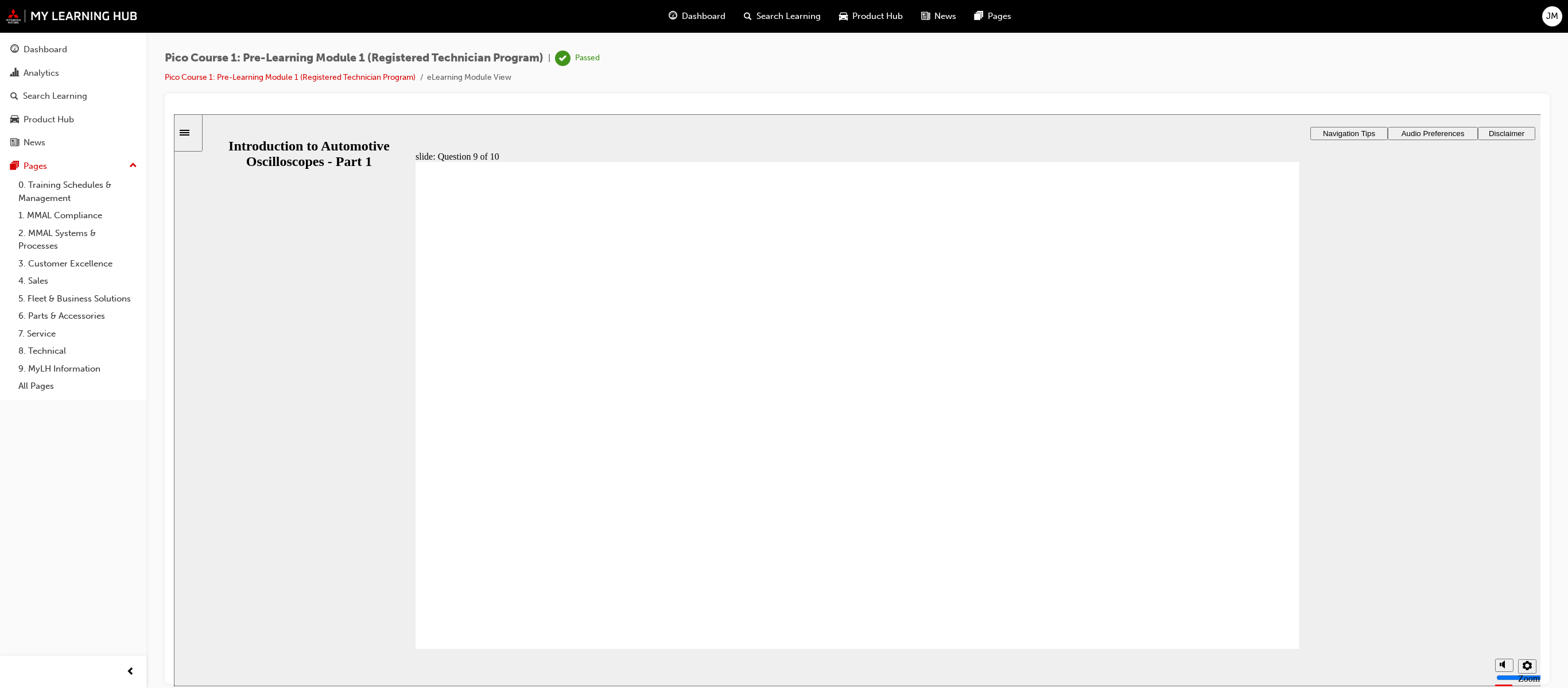 click 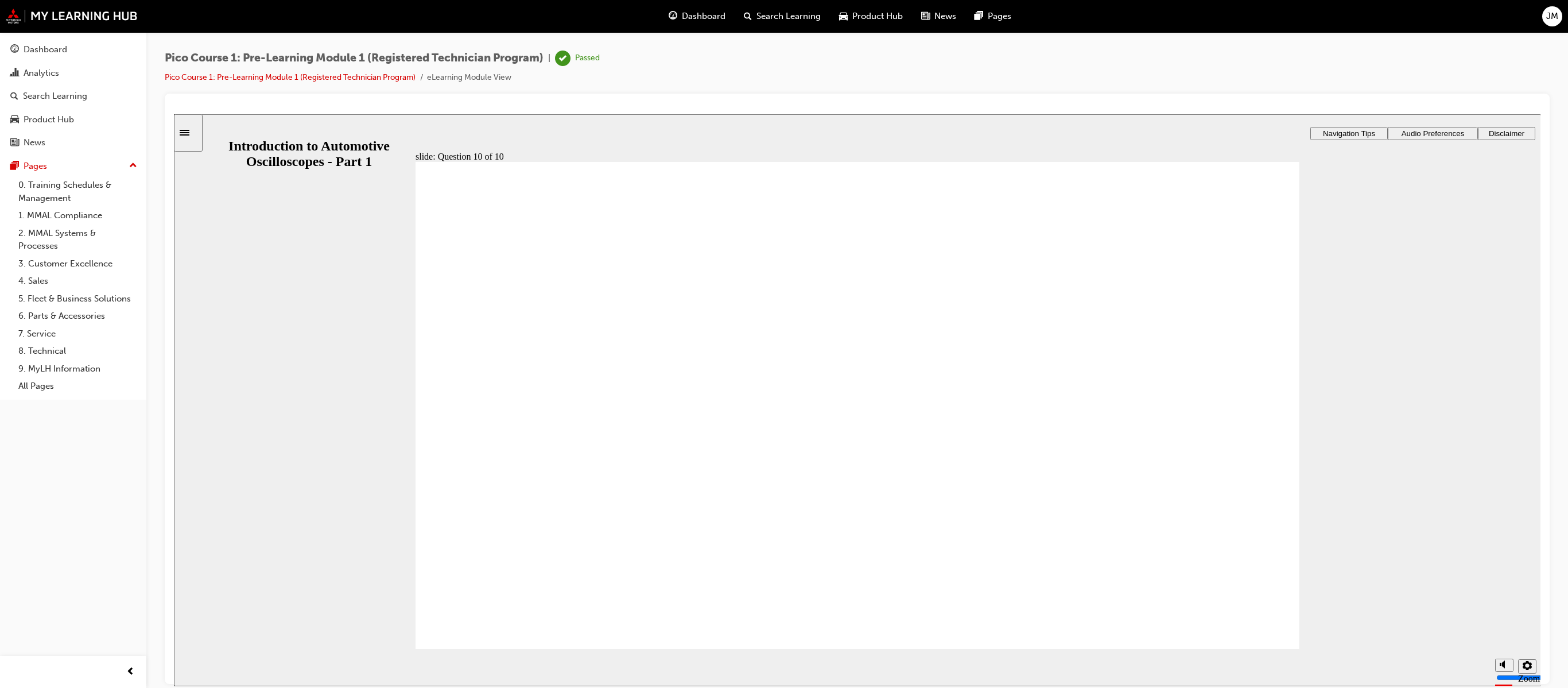 click 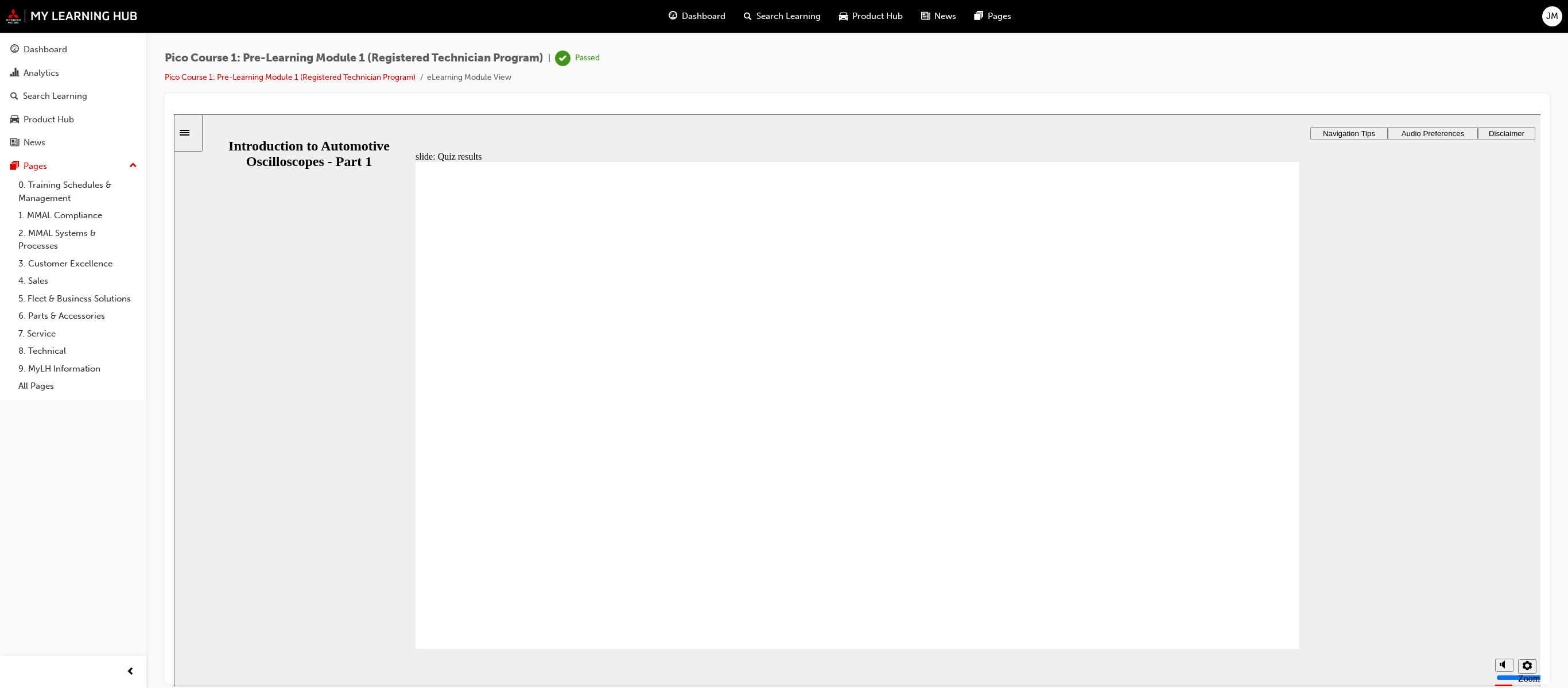 click 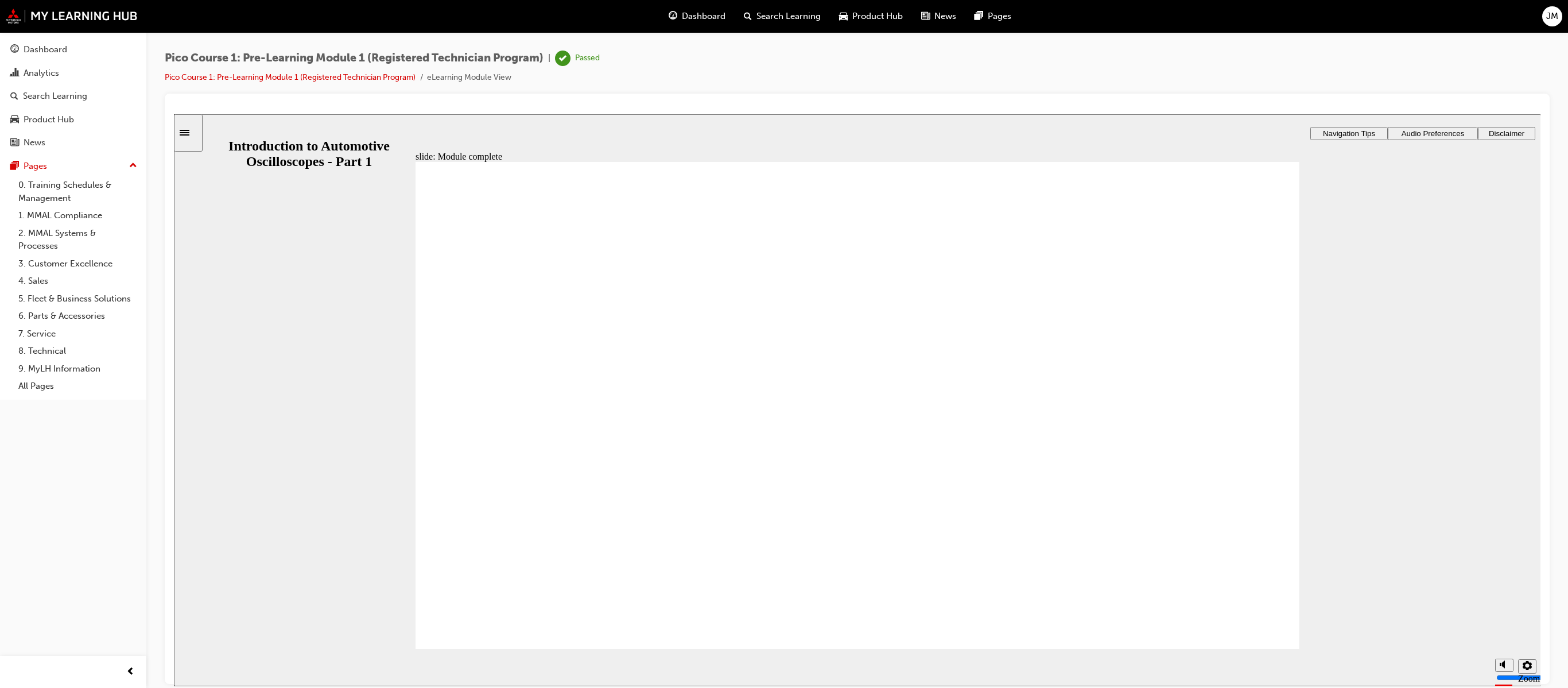 click 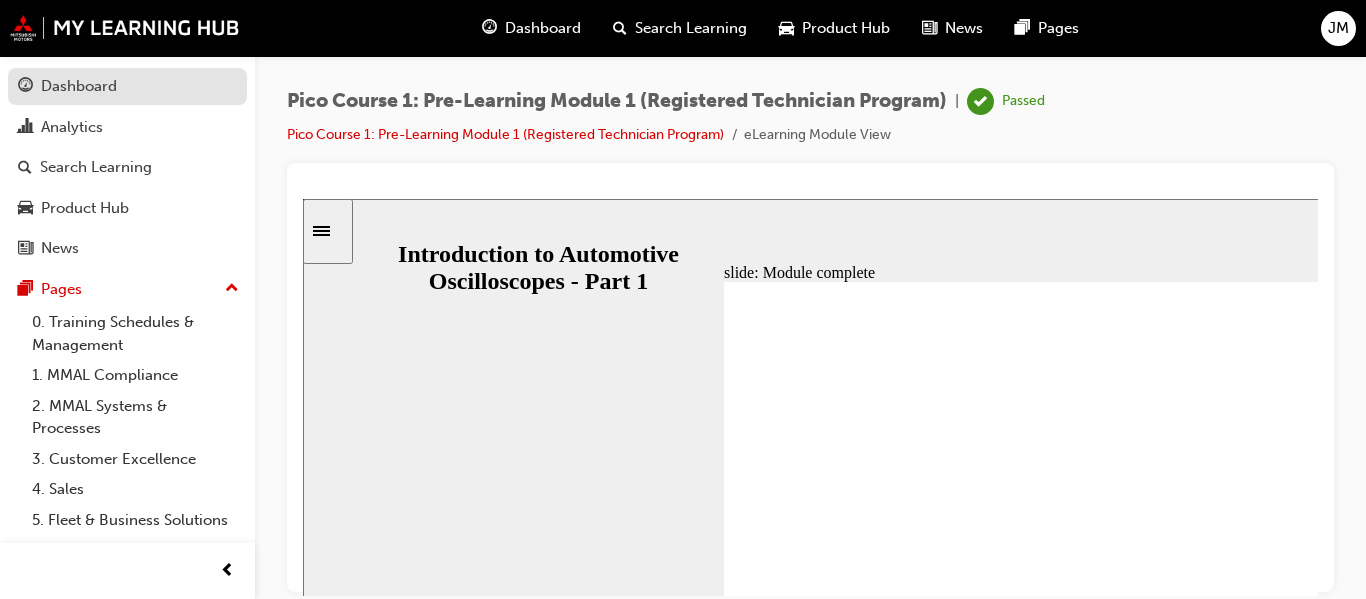 click on "Dashboard" at bounding box center [127, 86] 